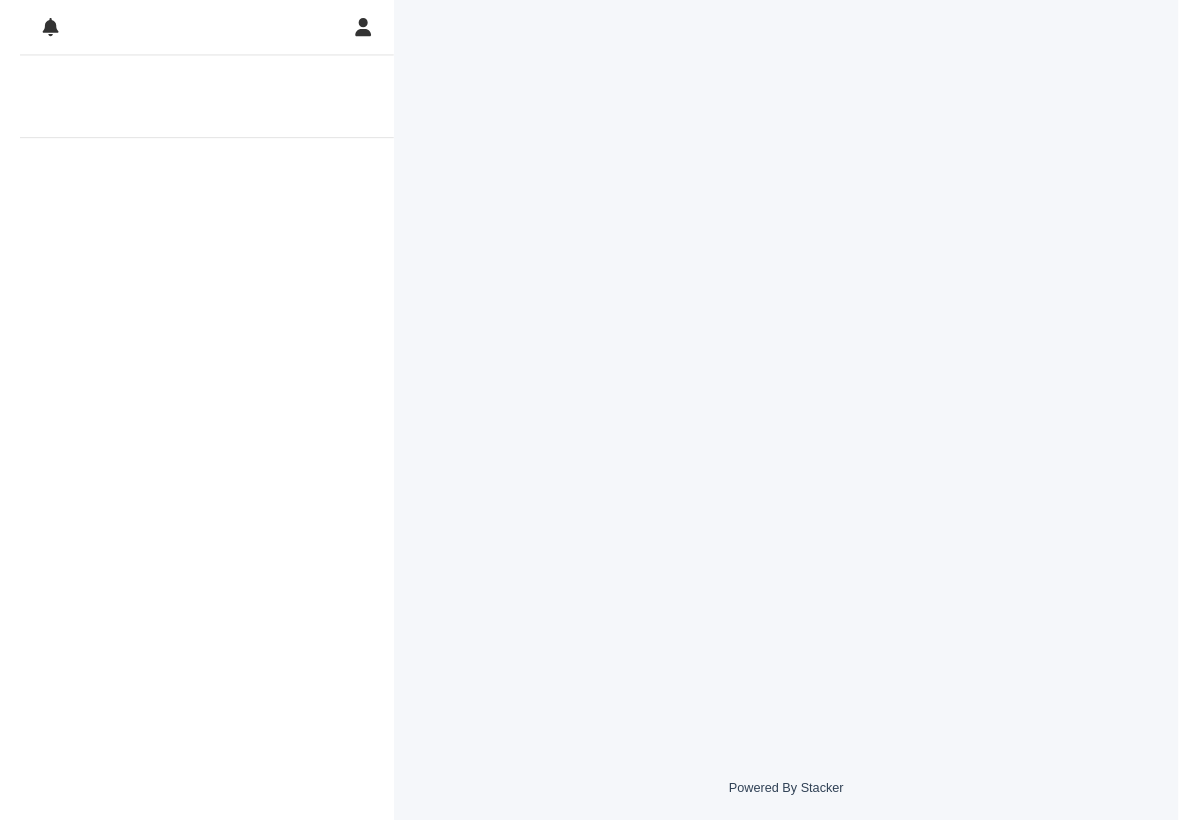 scroll, scrollTop: 0, scrollLeft: 0, axis: both 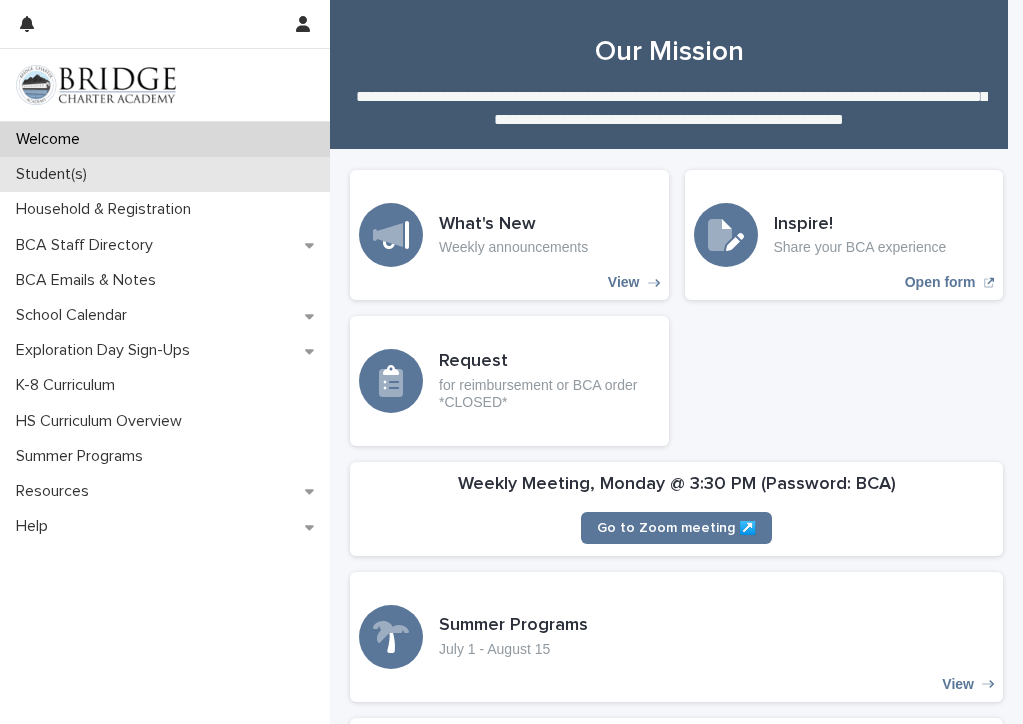 click on "Student(s)" at bounding box center [55, 174] 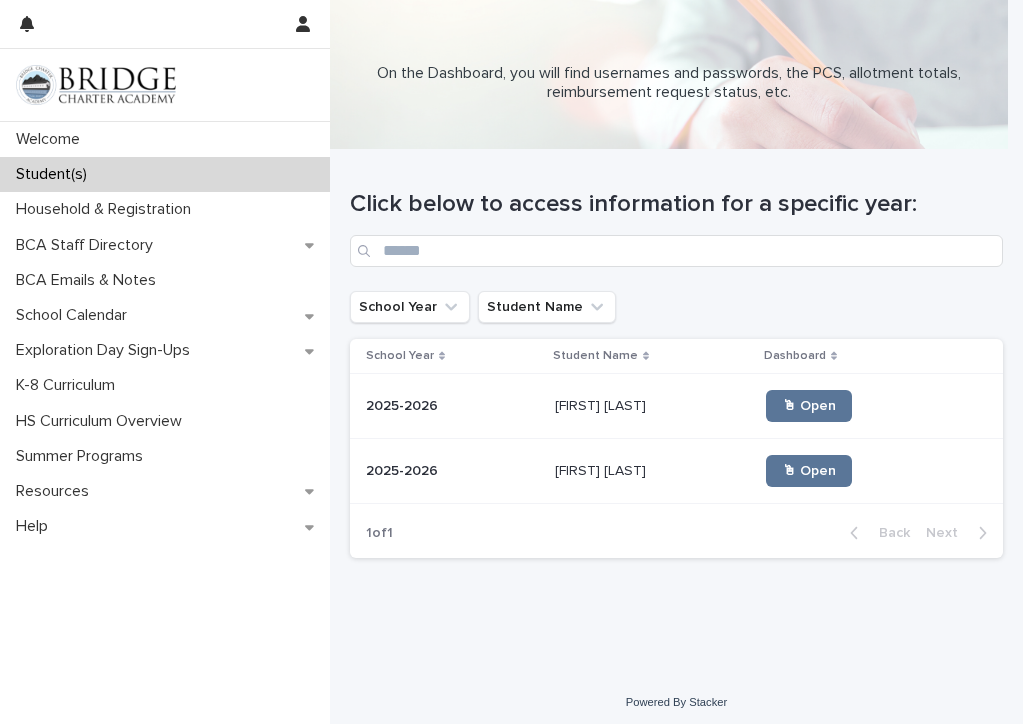 click on "2025-2026" at bounding box center (404, 404) 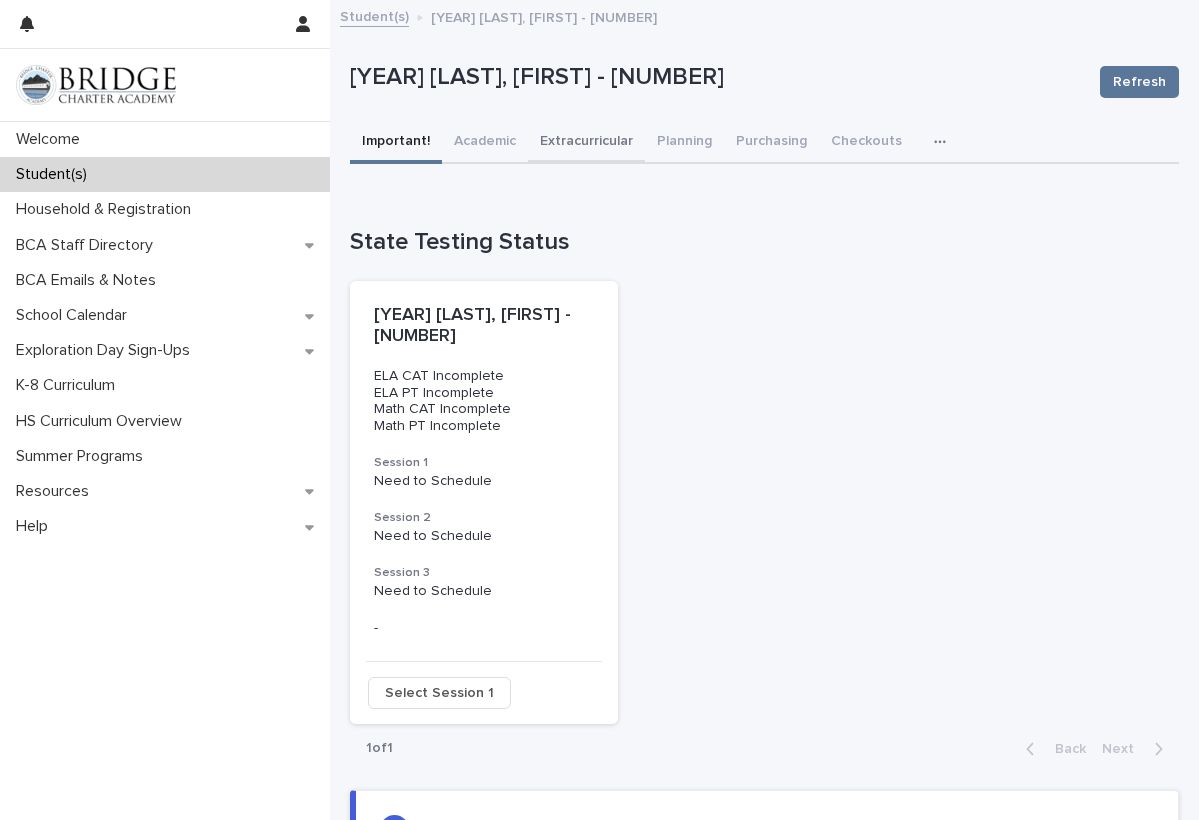 click on "Extracurricular" at bounding box center [586, 143] 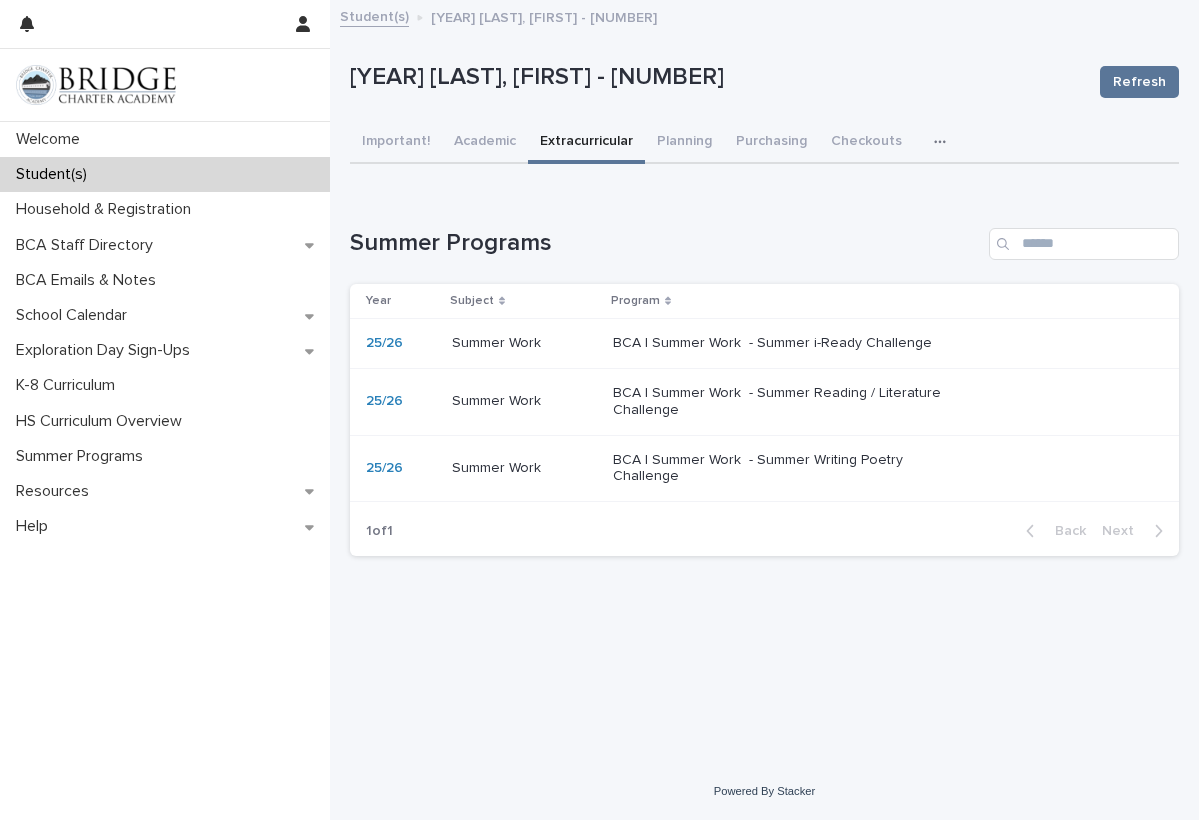 click on "BCA | Summer Work  - Summer Reading / Literature Challenge" at bounding box center (779, 402) 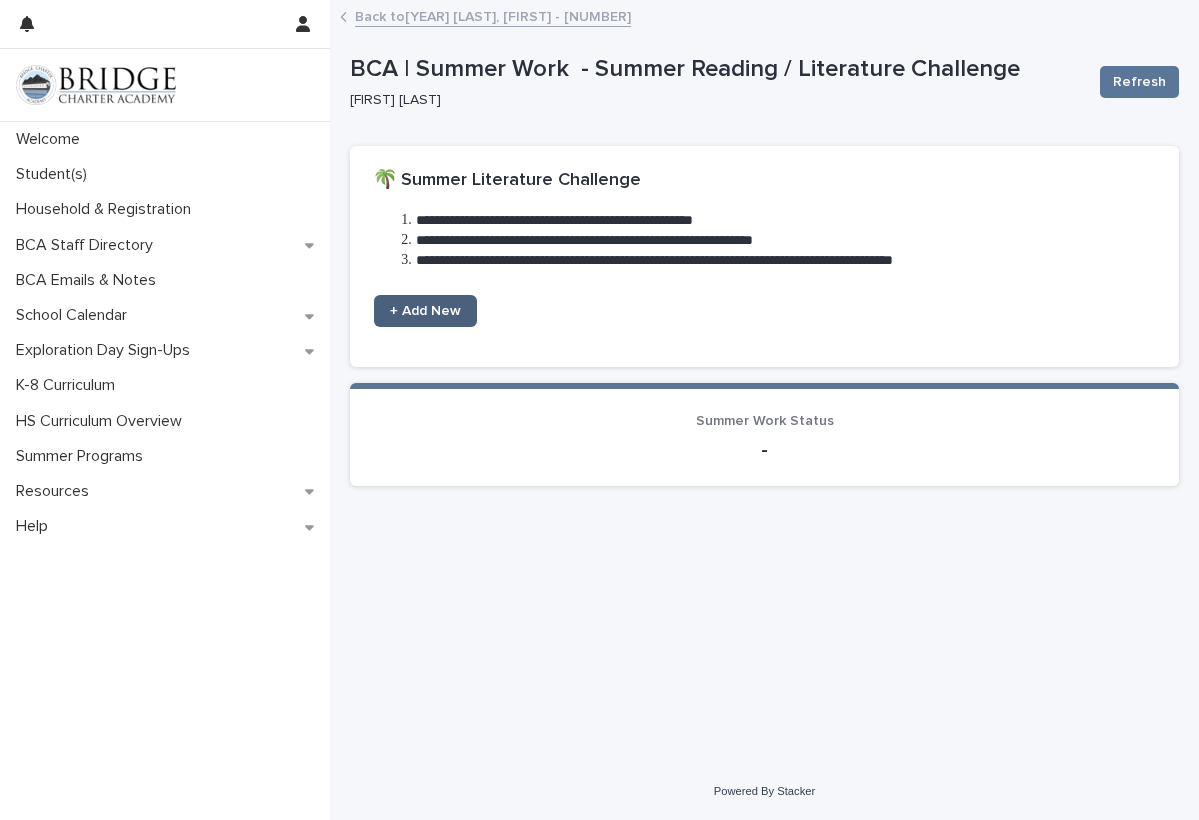 click on "+ Add New" at bounding box center [425, 311] 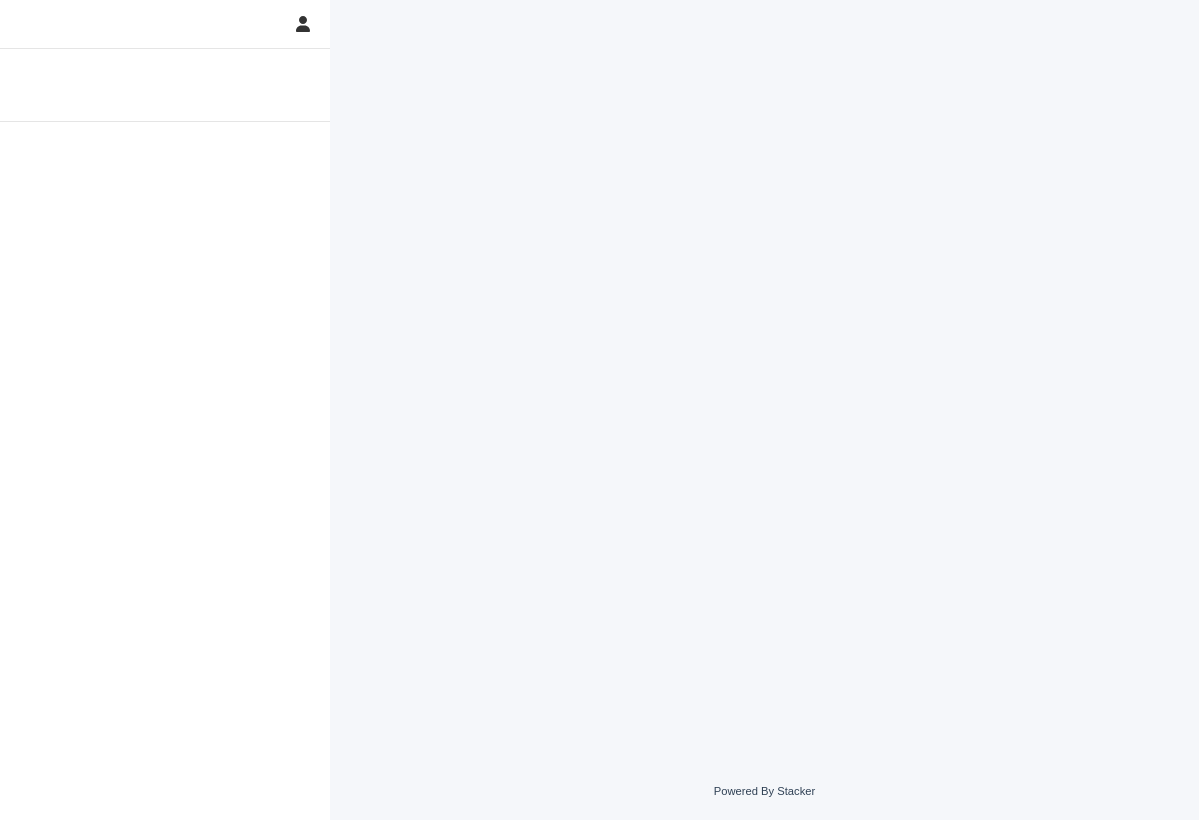 scroll, scrollTop: 0, scrollLeft: 0, axis: both 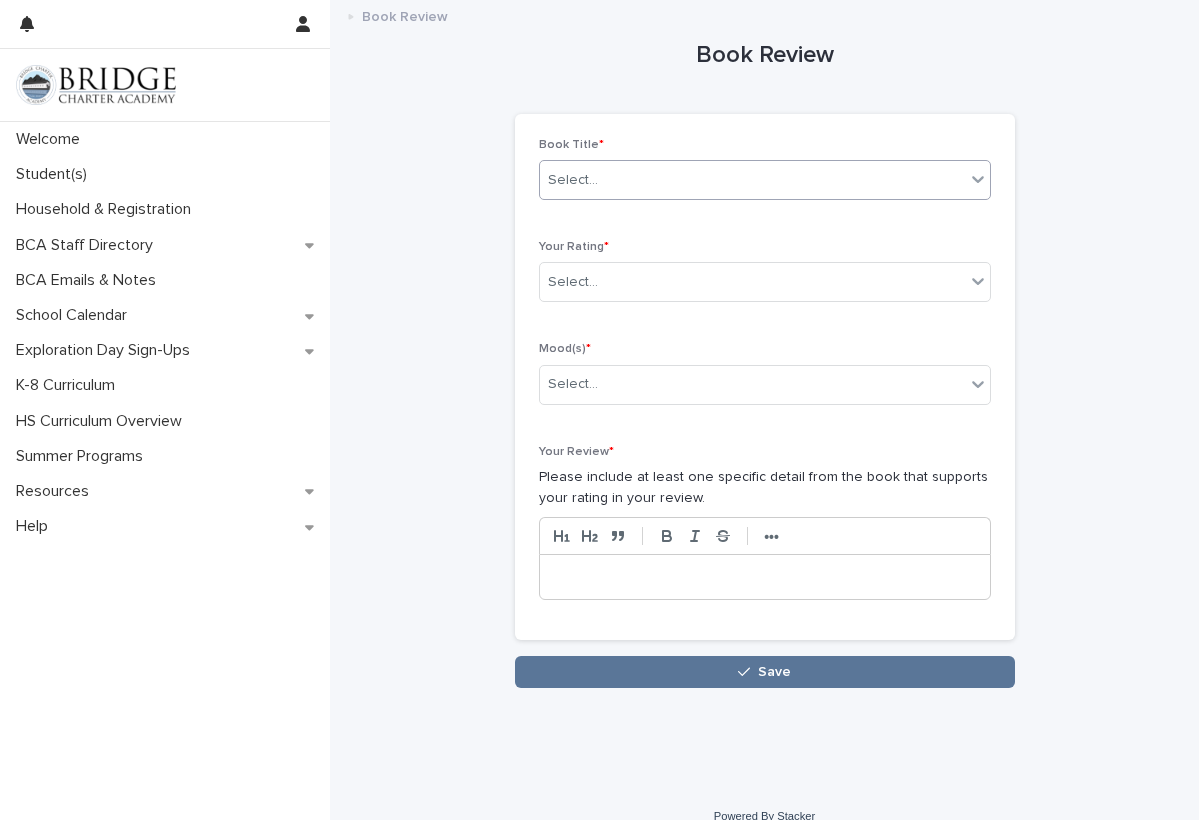 click on "Select..." at bounding box center (765, 180) 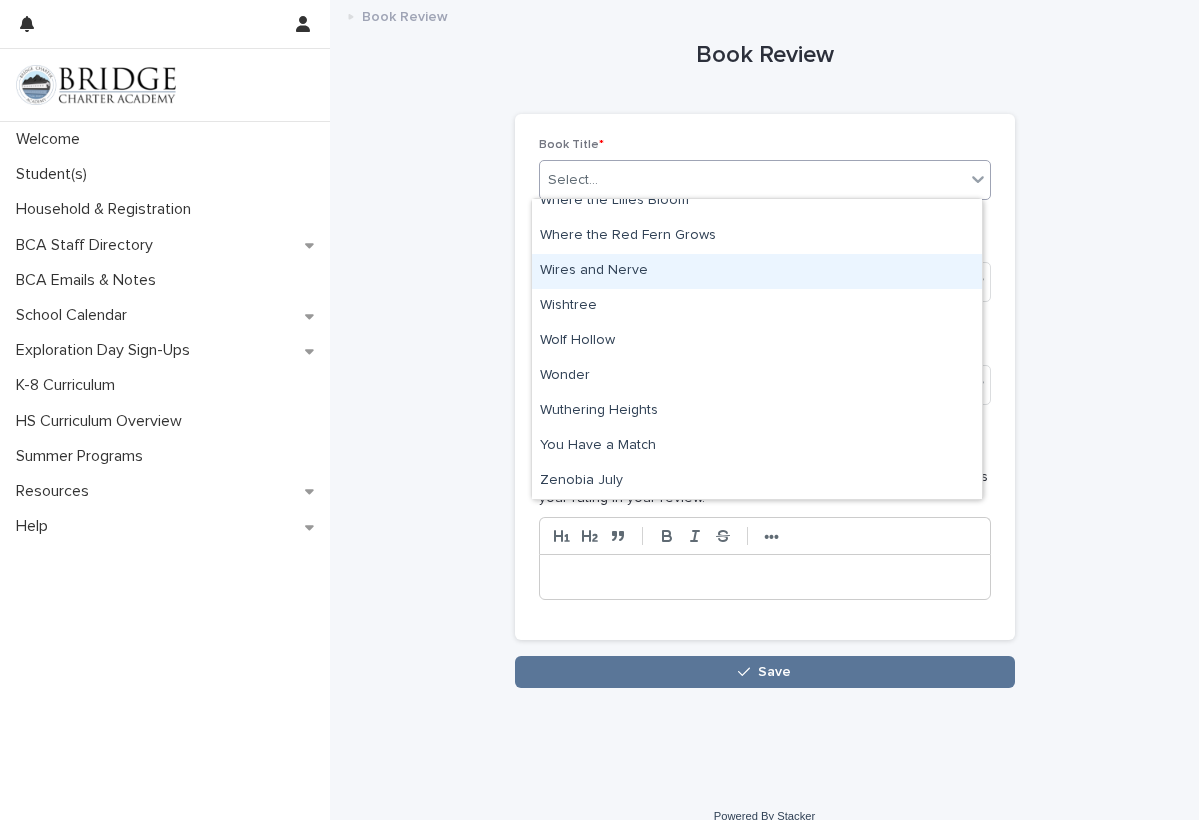 scroll, scrollTop: 10270, scrollLeft: 0, axis: vertical 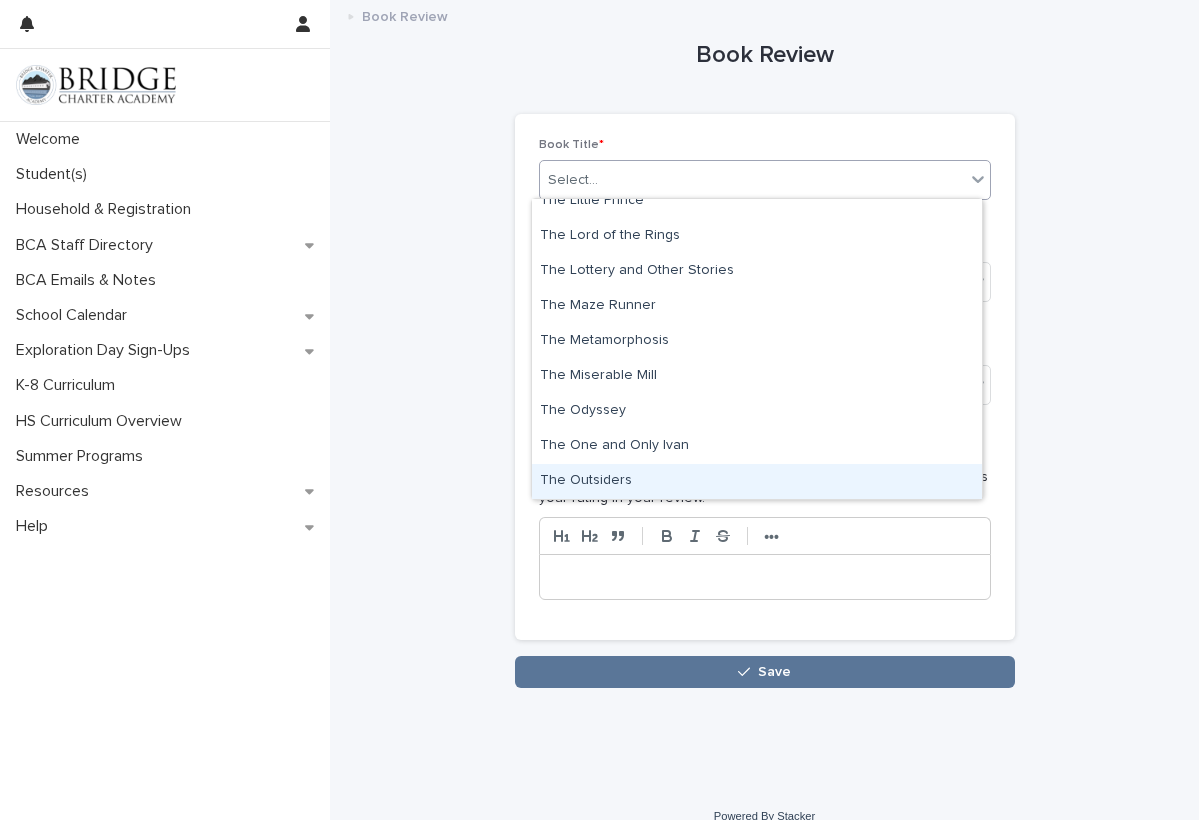 click on "The Outsiders" at bounding box center (757, 481) 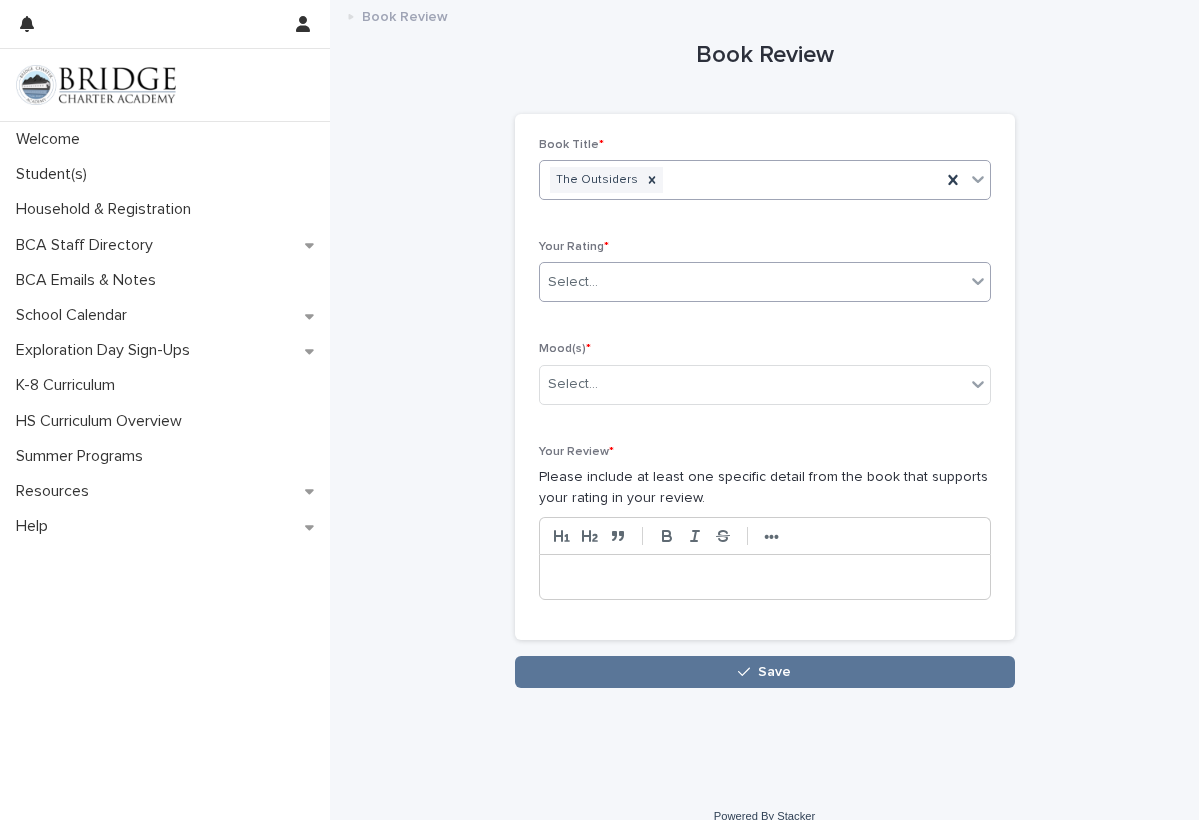 click on "Select..." at bounding box center [752, 282] 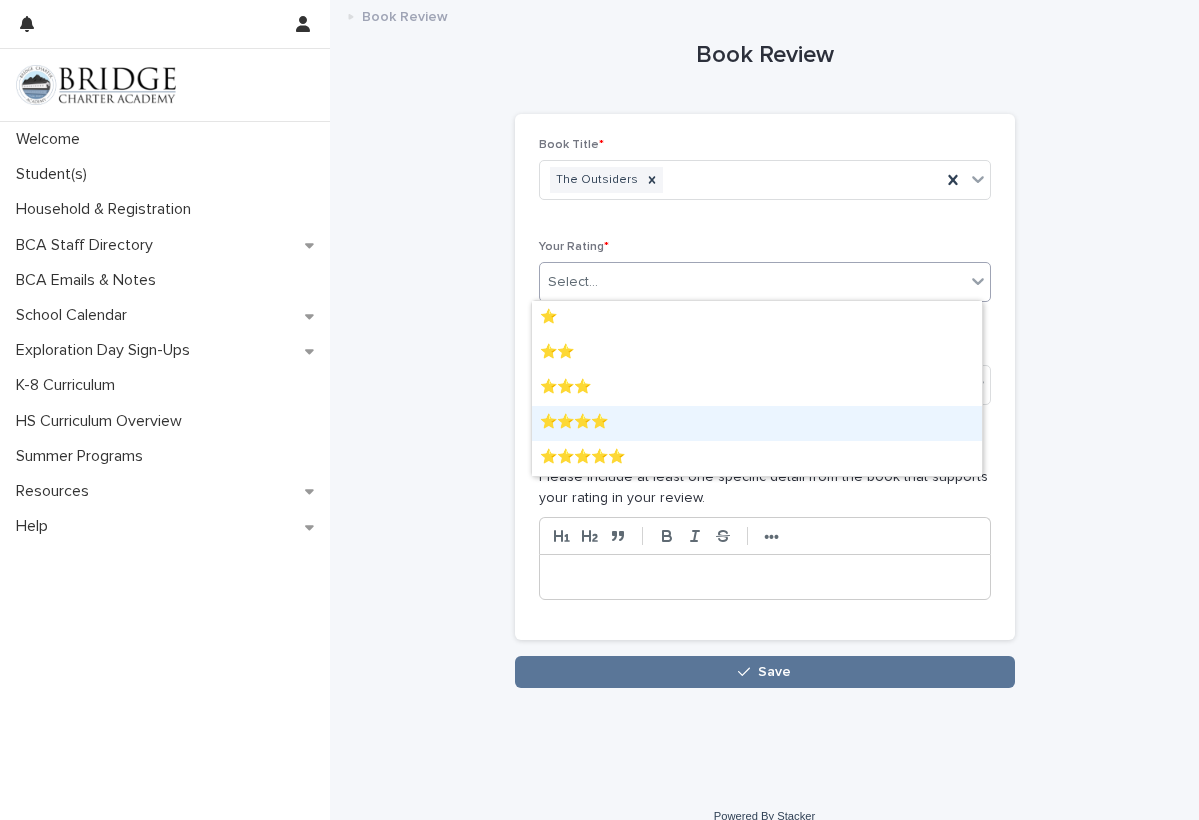click on "⭐⭐⭐⭐" at bounding box center (757, 423) 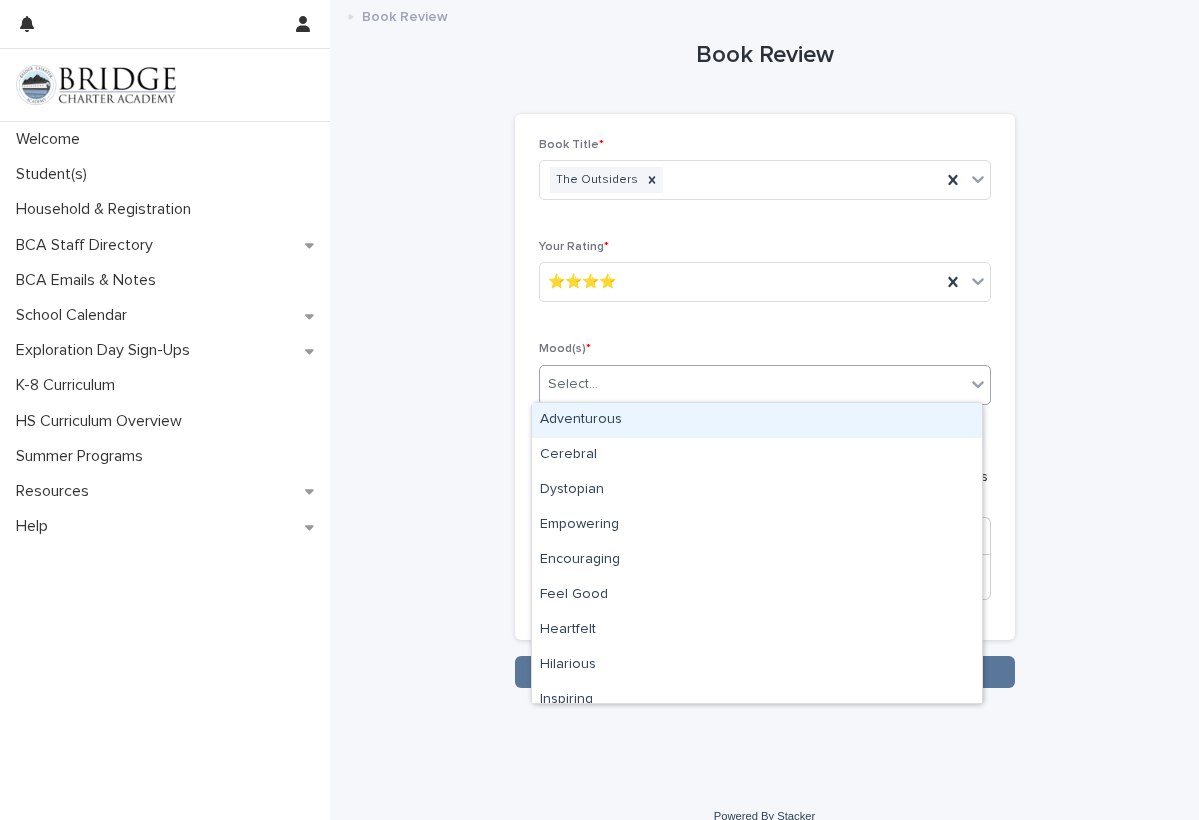 click on "Select..." at bounding box center [752, 384] 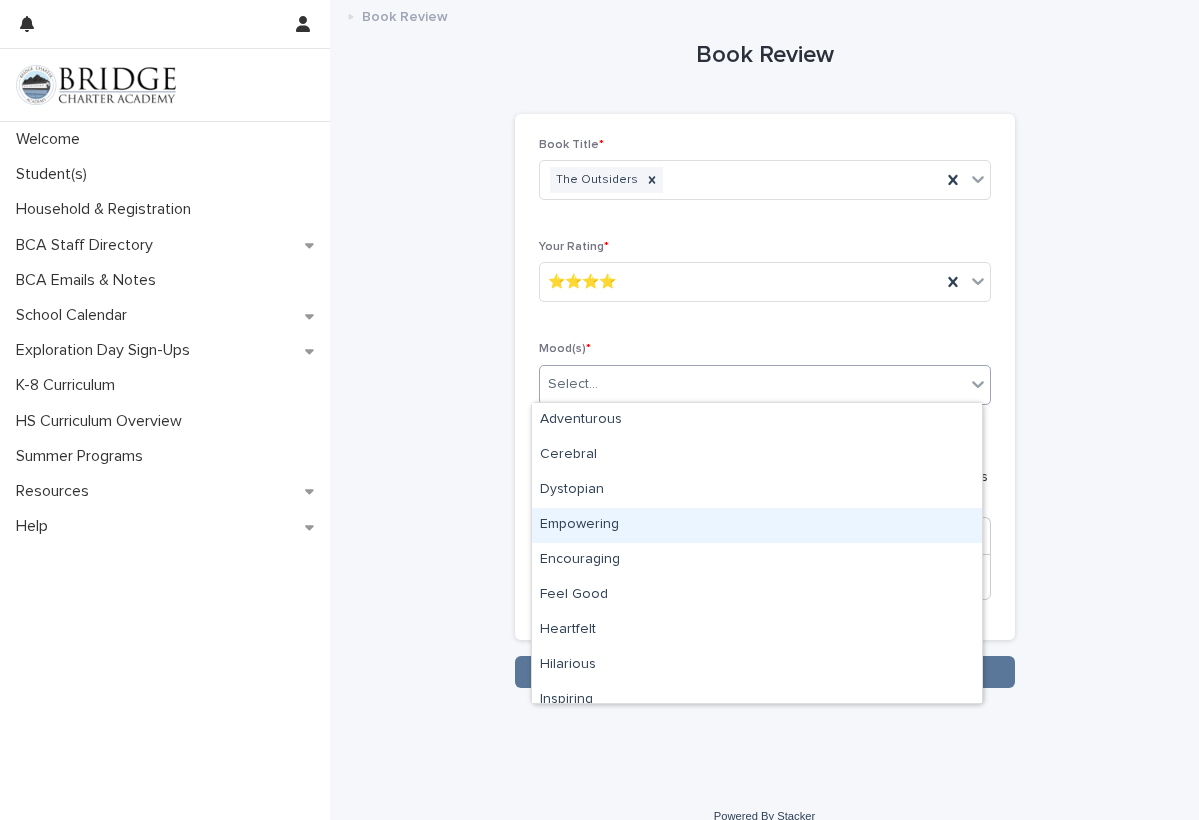 scroll, scrollTop: 435, scrollLeft: 0, axis: vertical 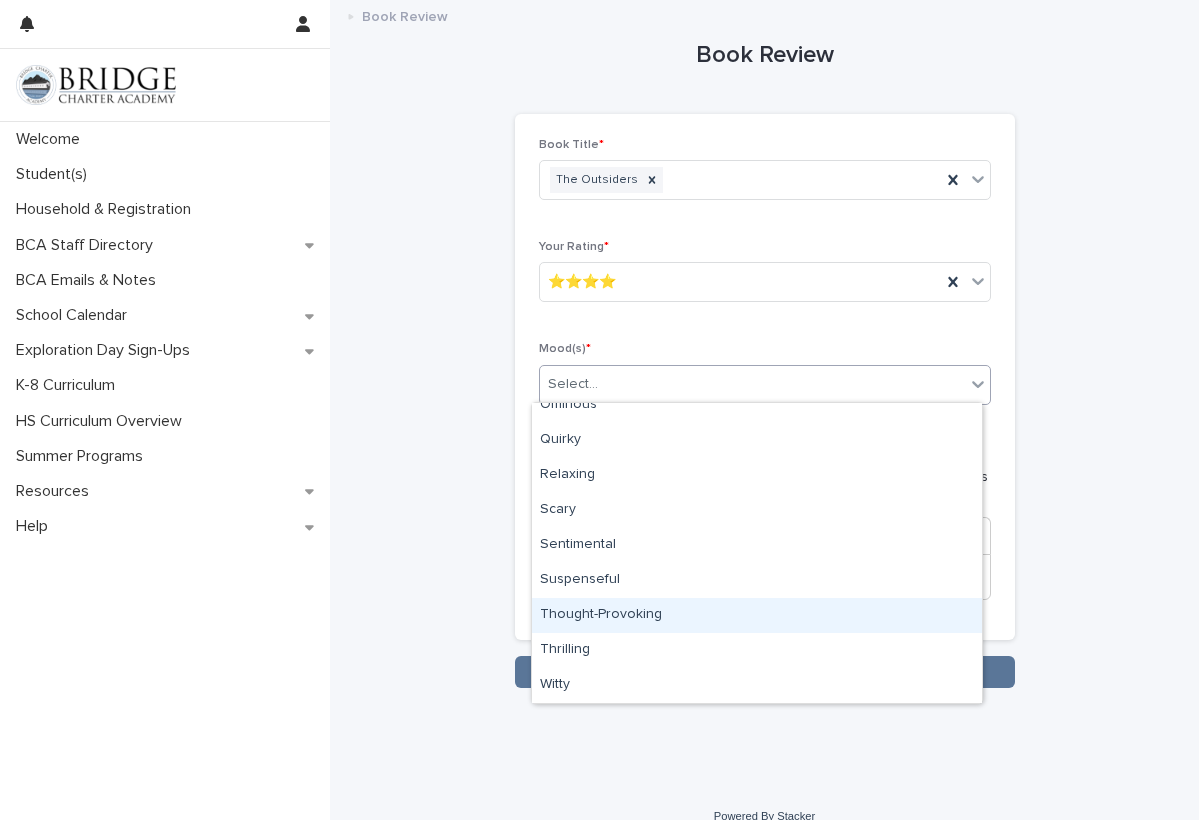 click on "Thought-Provoking" at bounding box center [757, 615] 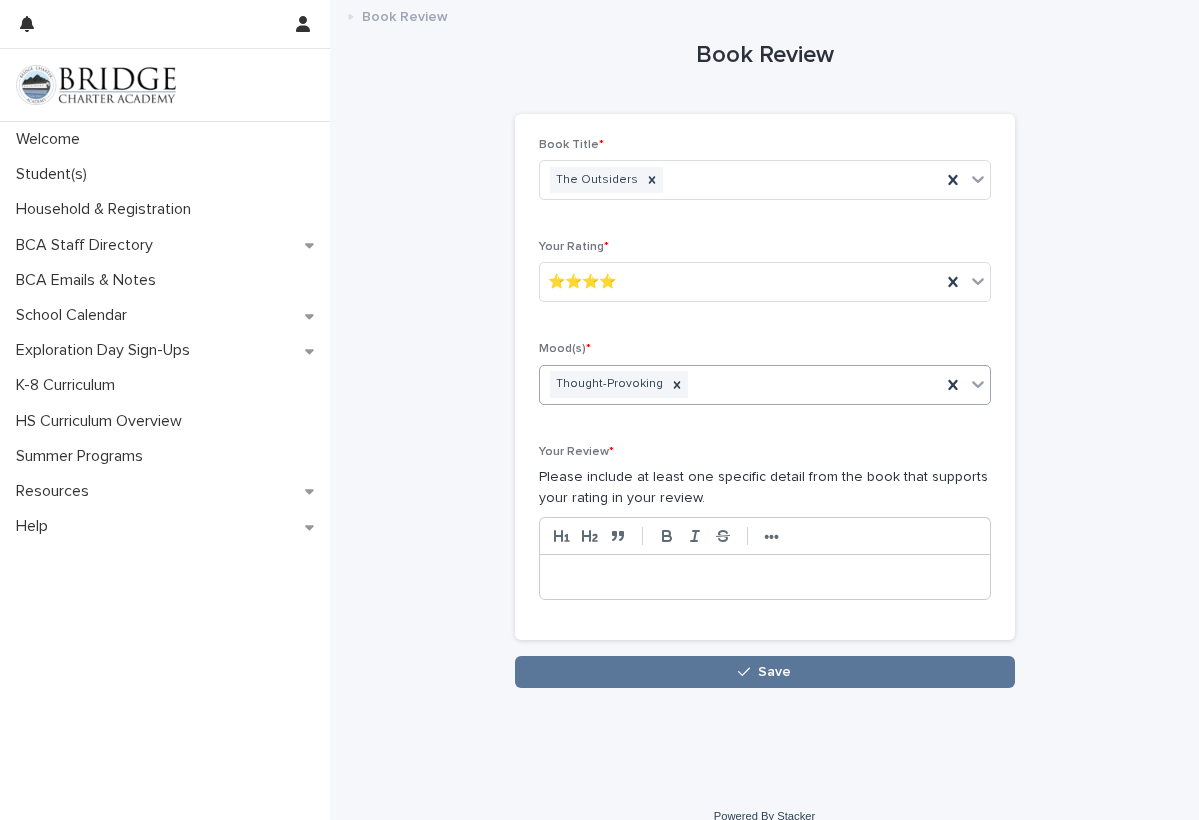 scroll, scrollTop: 18, scrollLeft: 0, axis: vertical 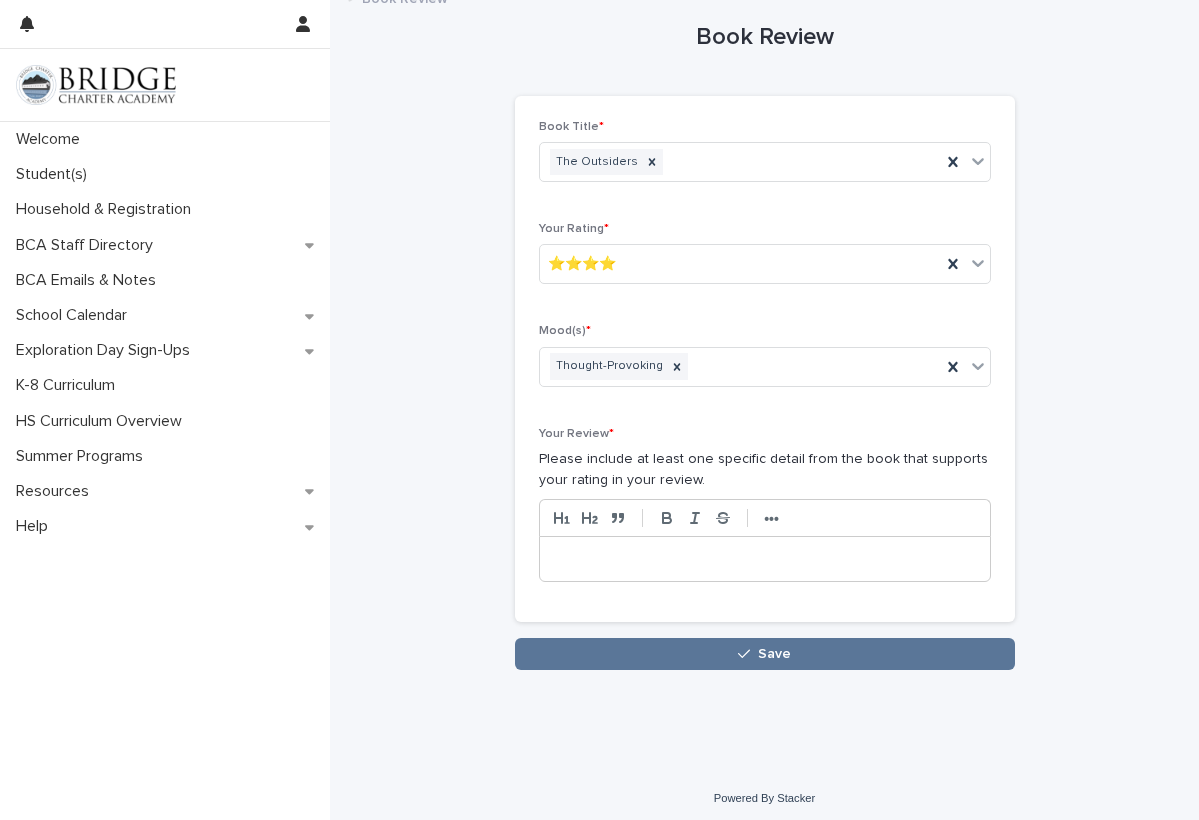 click at bounding box center (765, 559) 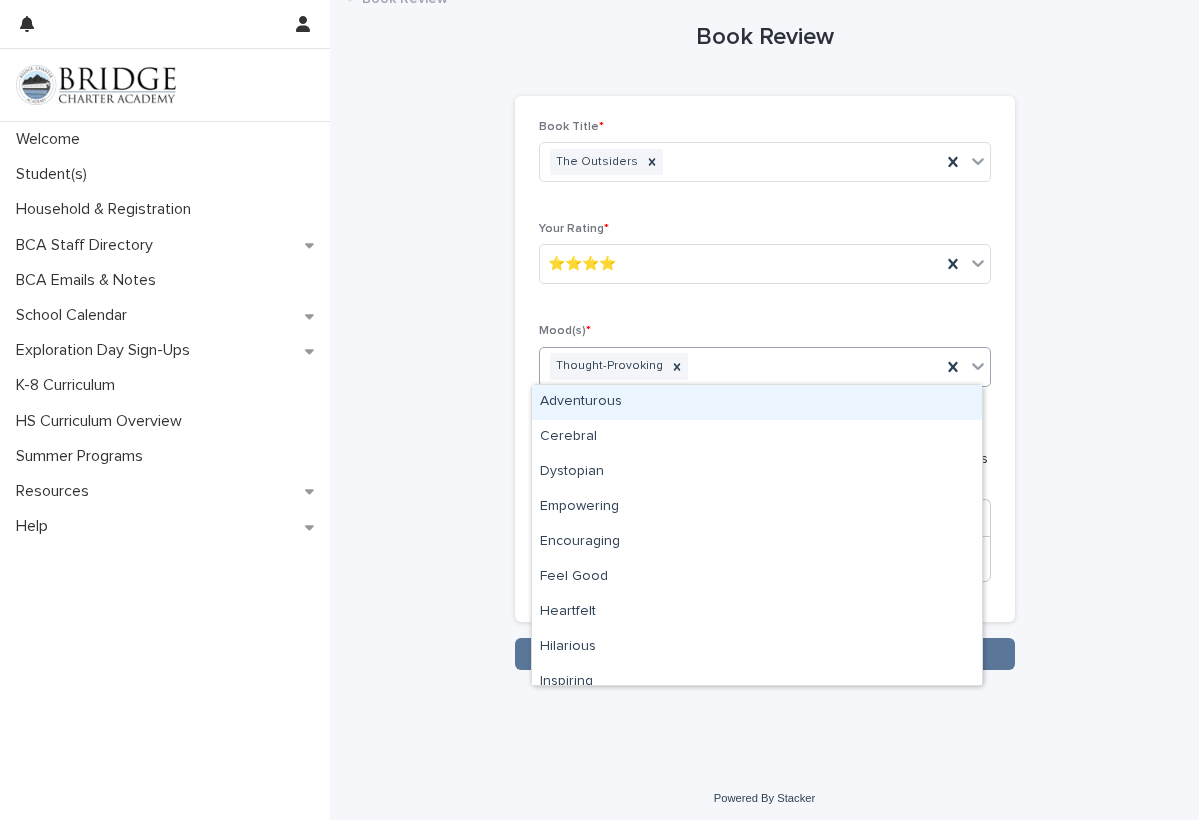 click on "Thought-Provoking" at bounding box center [740, 366] 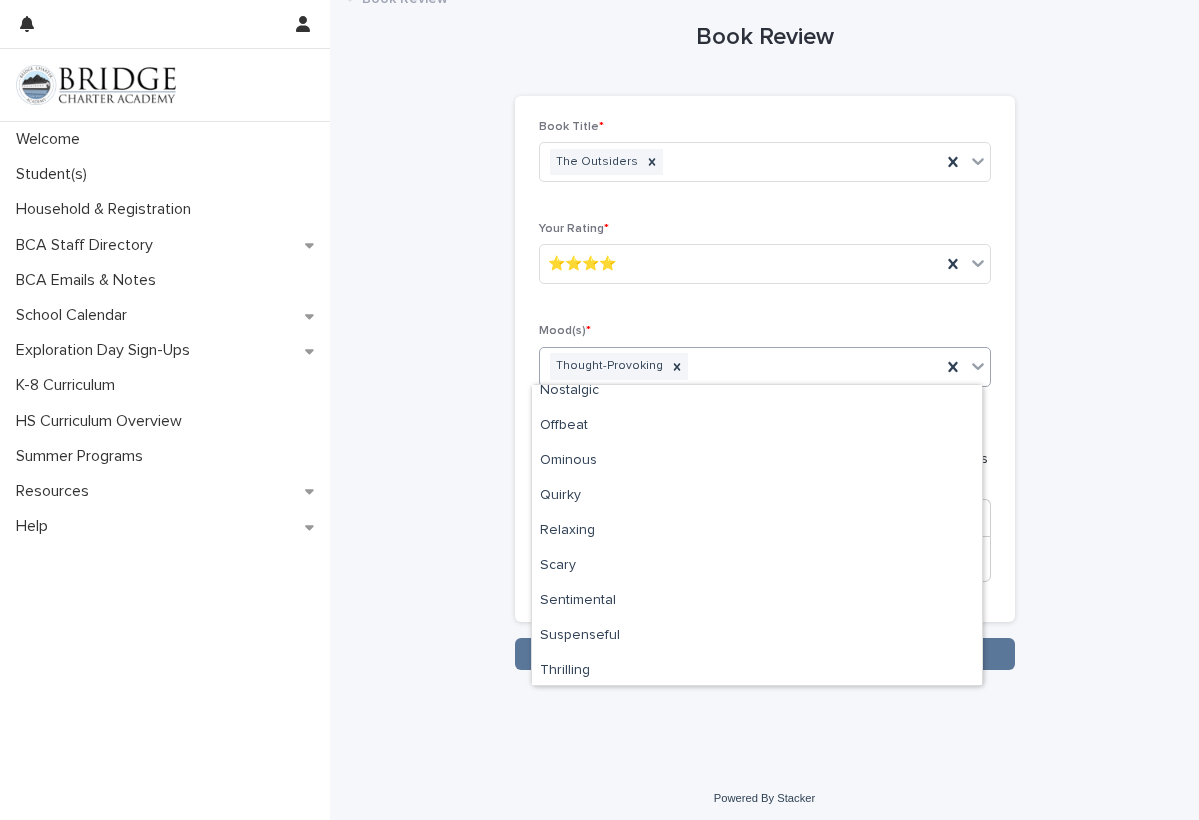 scroll, scrollTop: 383, scrollLeft: 0, axis: vertical 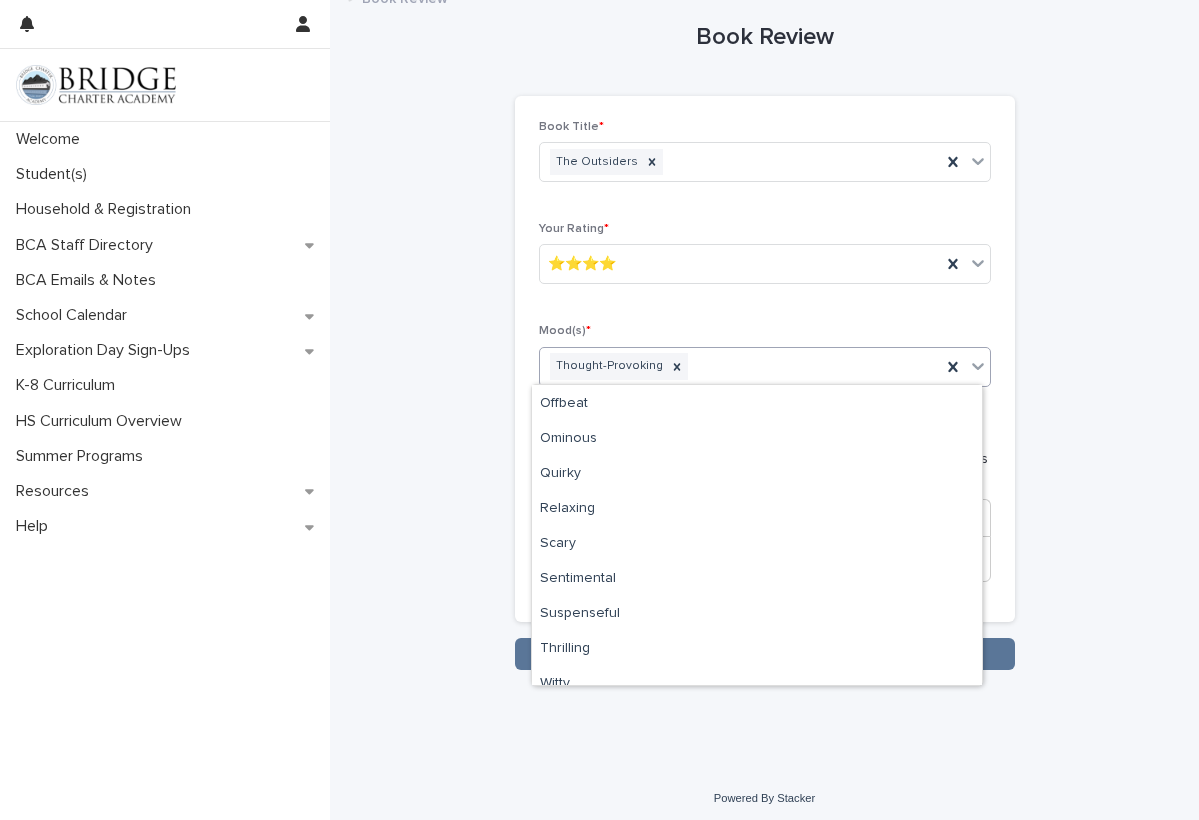 click on "Book Review Loading... Saving… Loading... Saving… Loading... Saving… Book Title * The Outsiders Your Rating * ⭐⭐⭐⭐ Mood(s) *   option Thought-Provoking, selected.    option Hilarious focused, 8 of 21. 20 results available. Use Up and Down to choose options, press Enter to select the currently focused option, press Escape to exit the menu, press Tab to select the option and exit the menu. Thought-Provoking Your Review * Please include at least one specific detail from the book that supports your rating in your review.                                         •••                                                             Loading... Saving… Sorry, there was an error saving your record. Please try again. Please fill out the required fields above. Save" at bounding box center (764, 326) 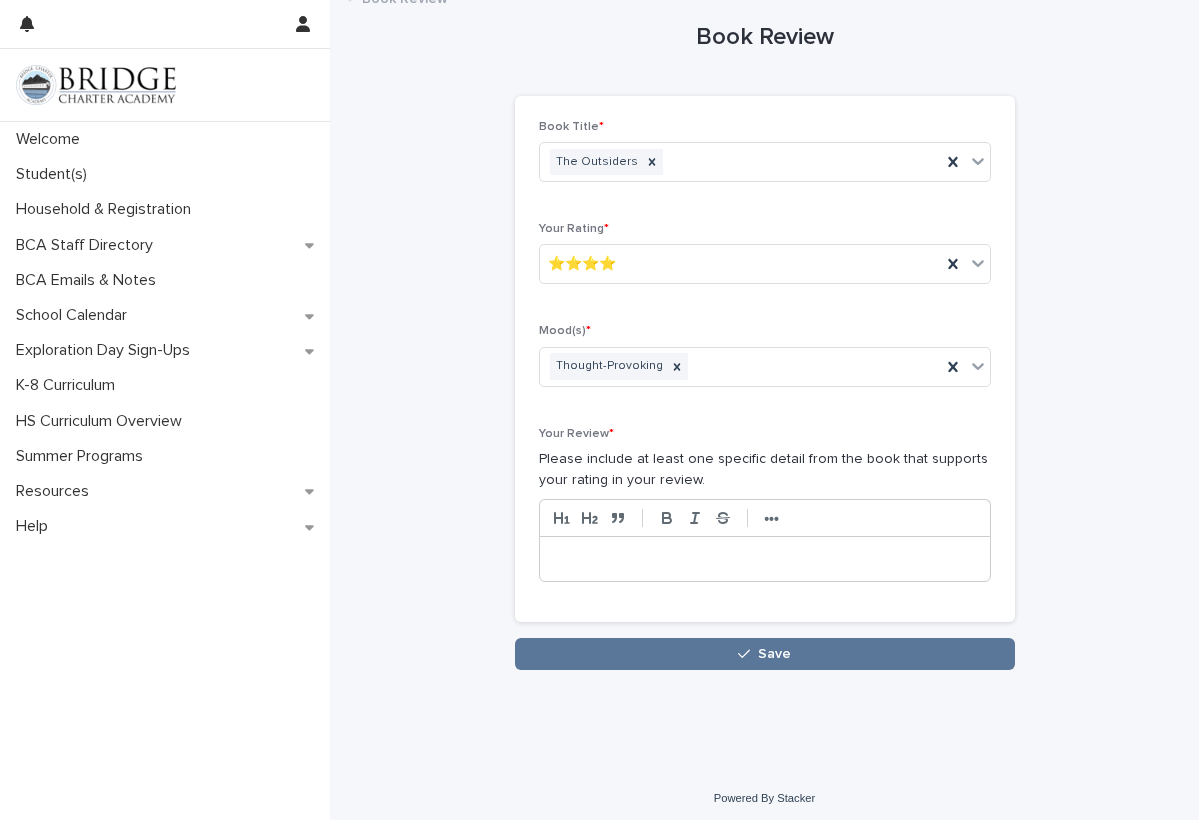 click at bounding box center [765, 559] 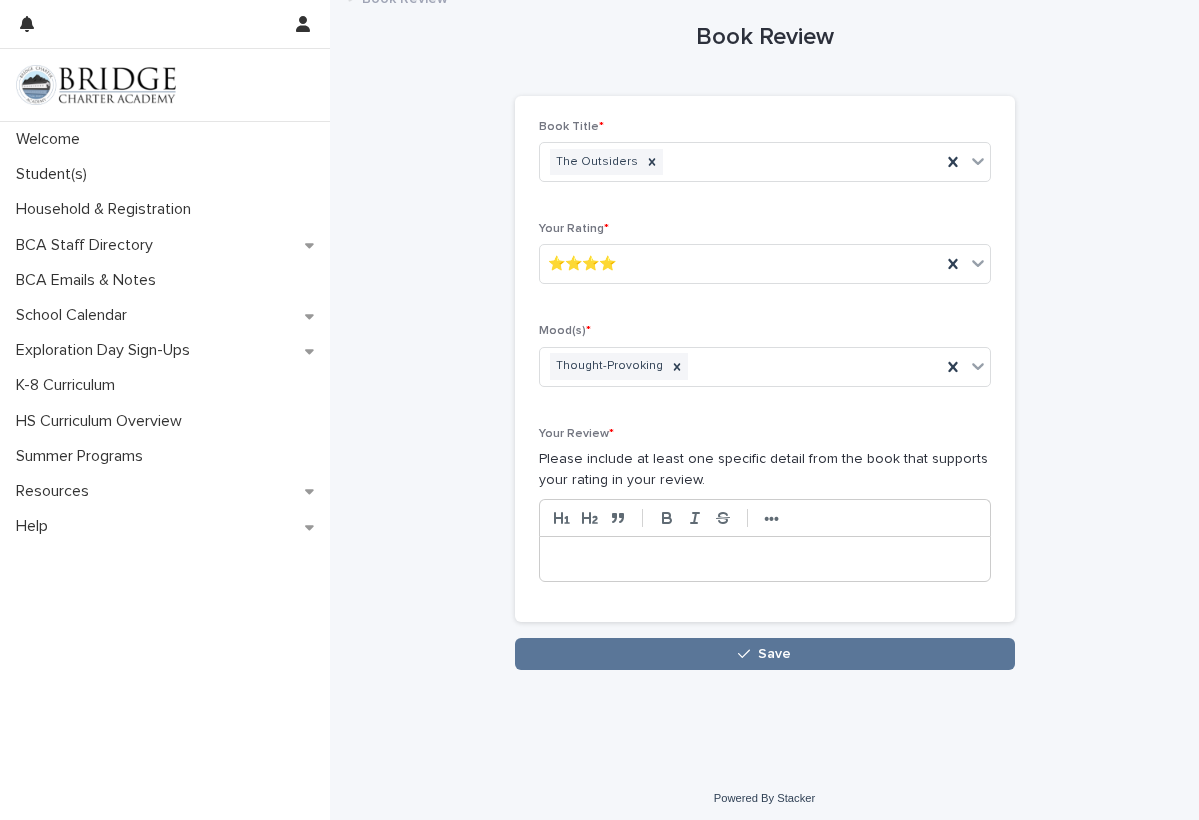 type 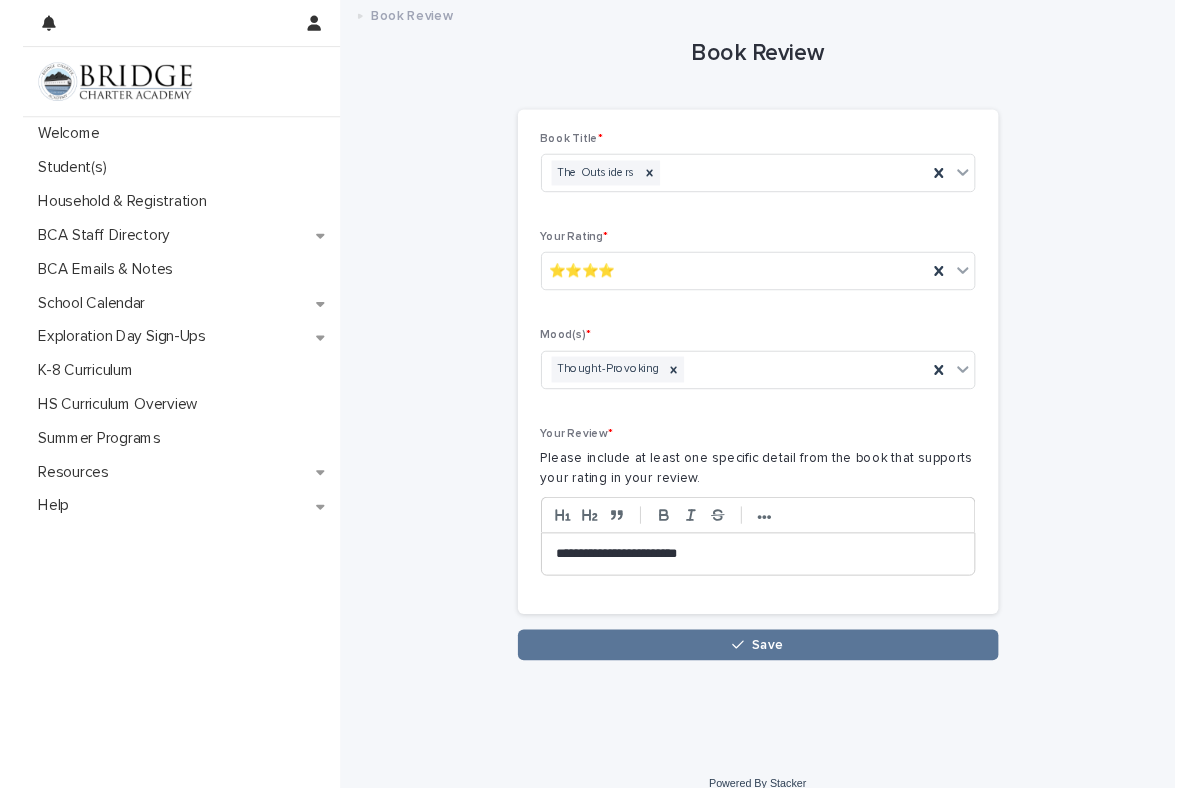 scroll, scrollTop: 18, scrollLeft: 0, axis: vertical 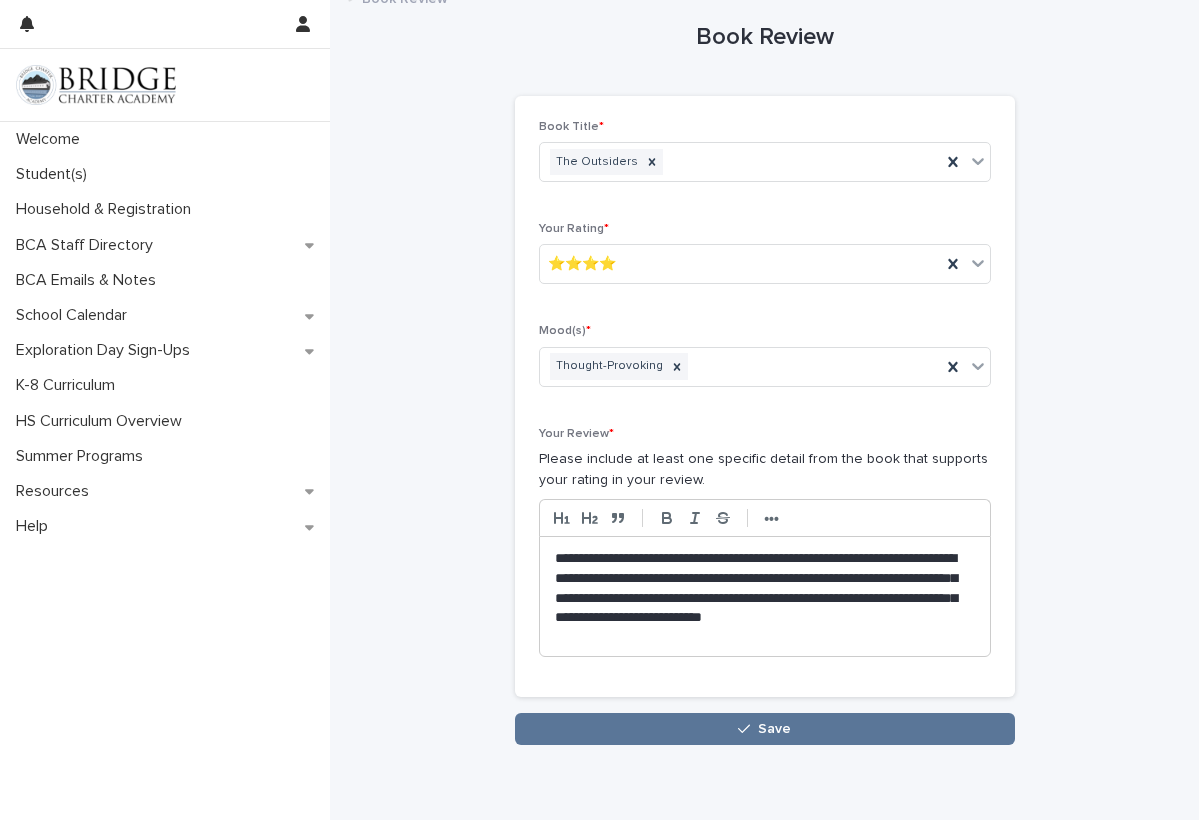 click on "**********" at bounding box center (765, 596) 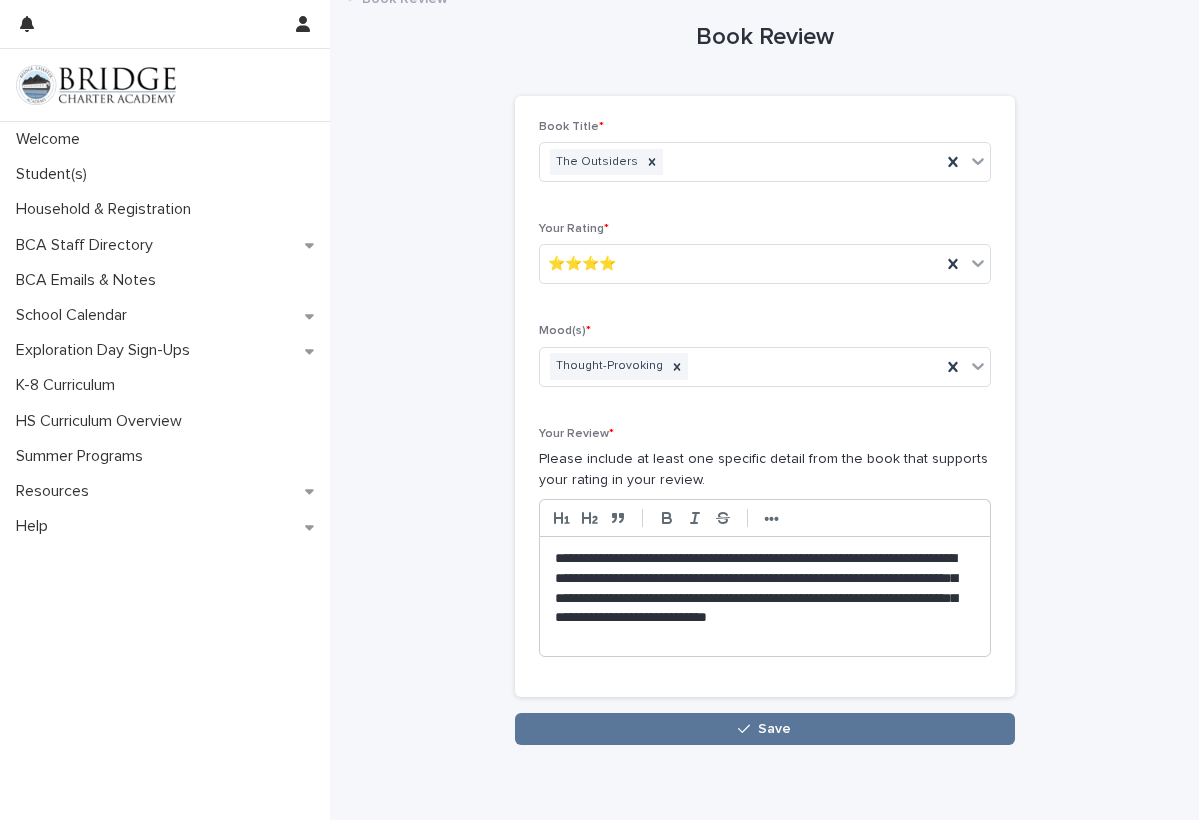 click on "**********" at bounding box center [765, 596] 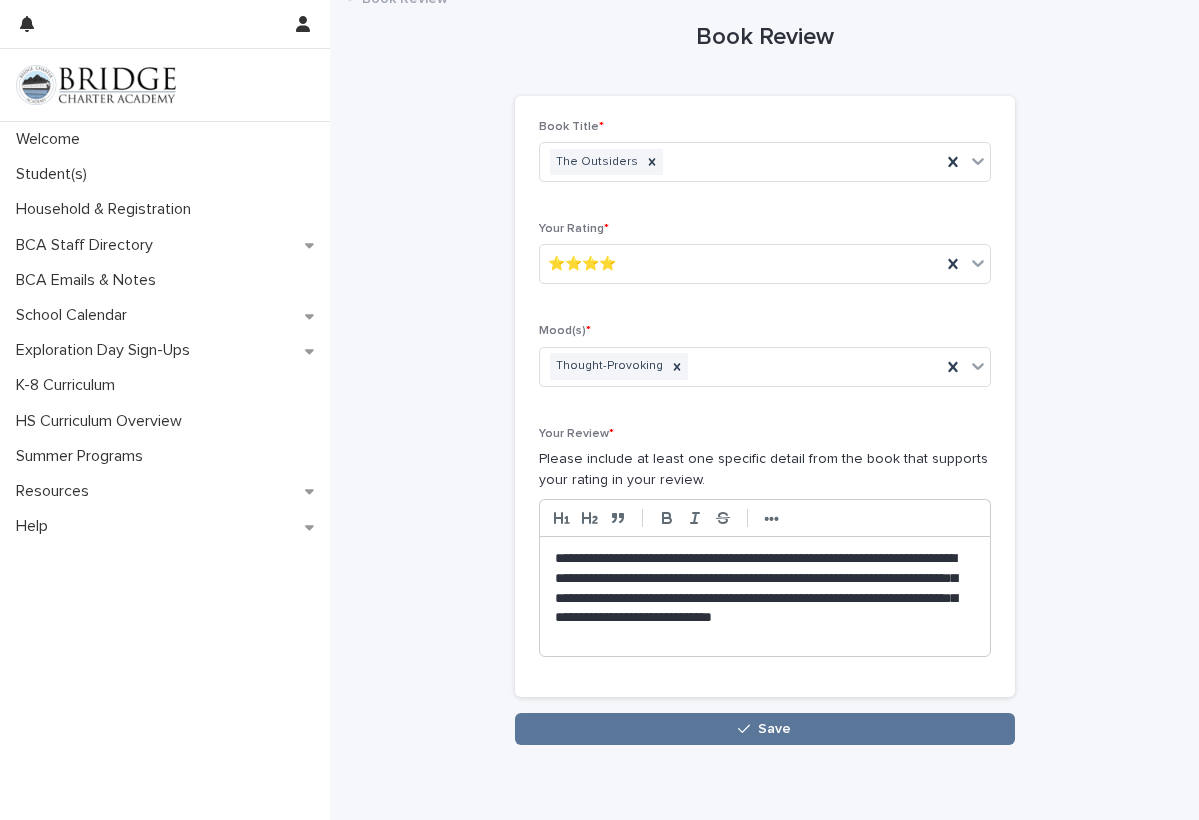 click on "**********" at bounding box center [765, 596] 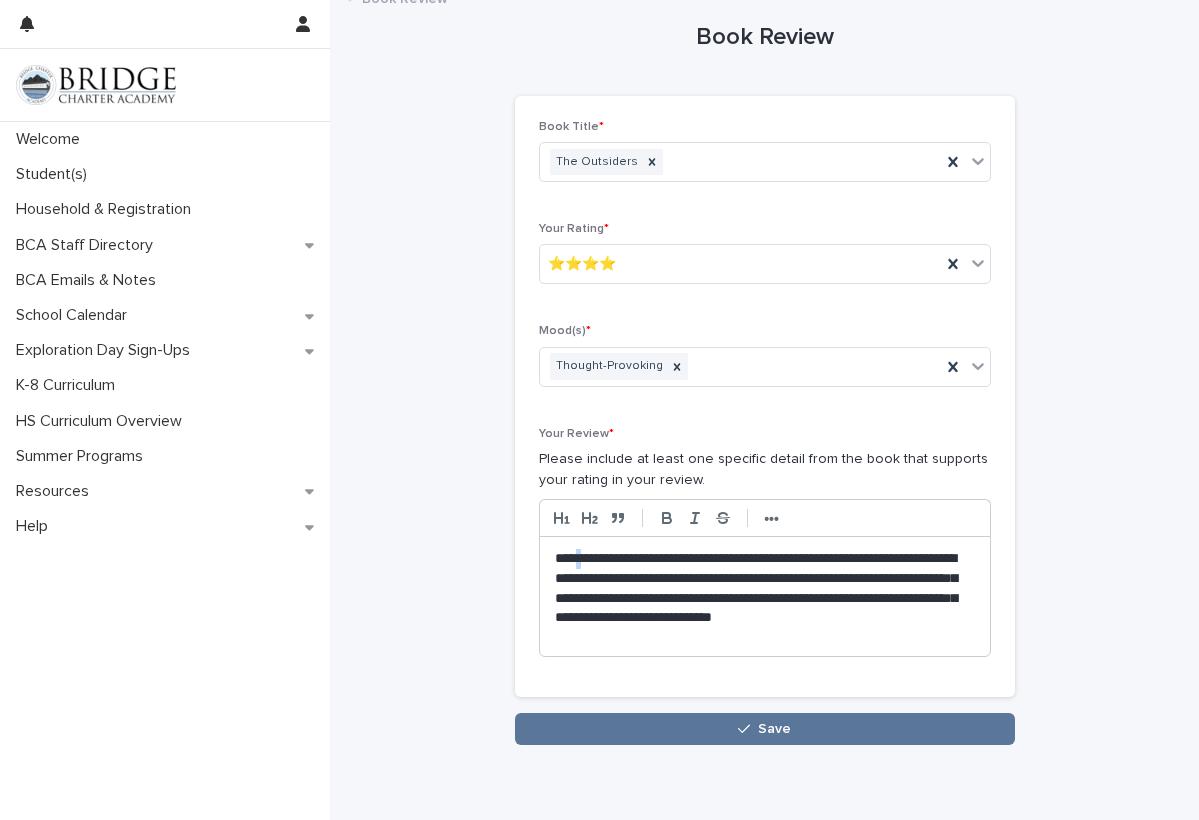 click on "**********" at bounding box center (765, 596) 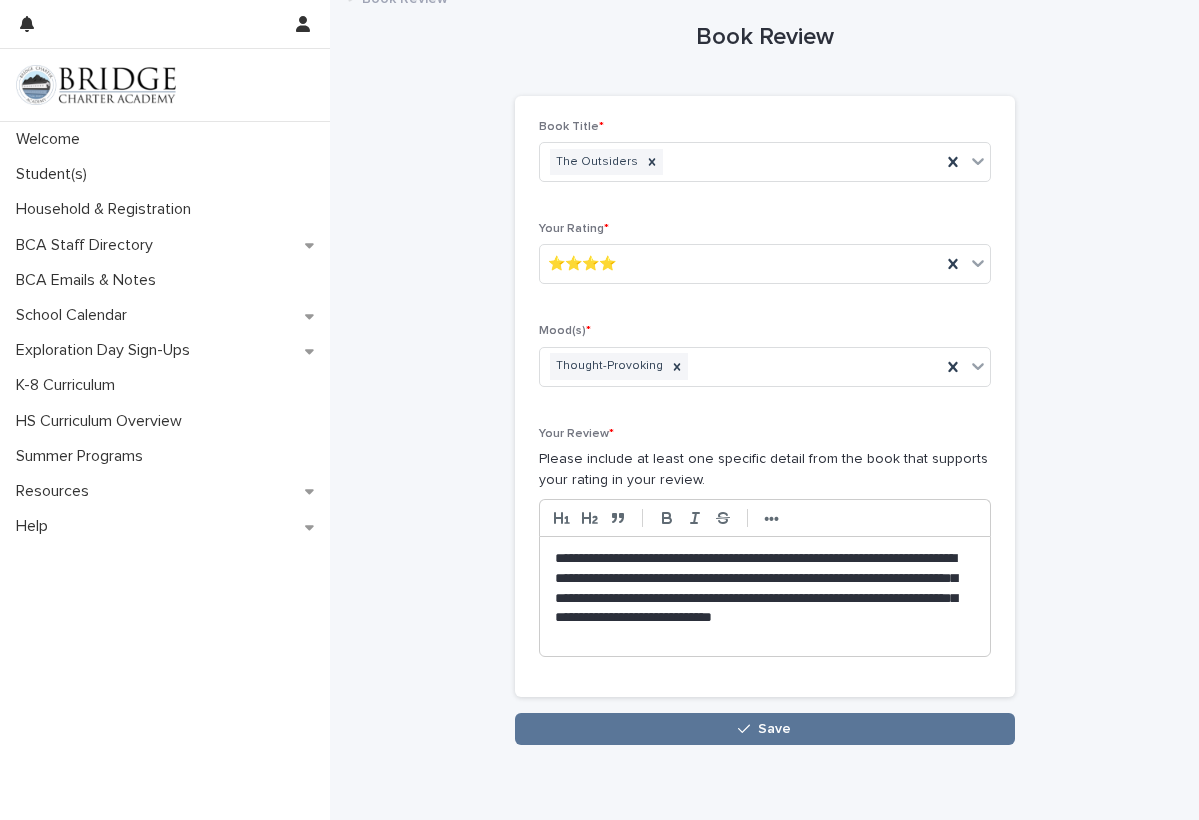 click on "**********" at bounding box center (765, 596) 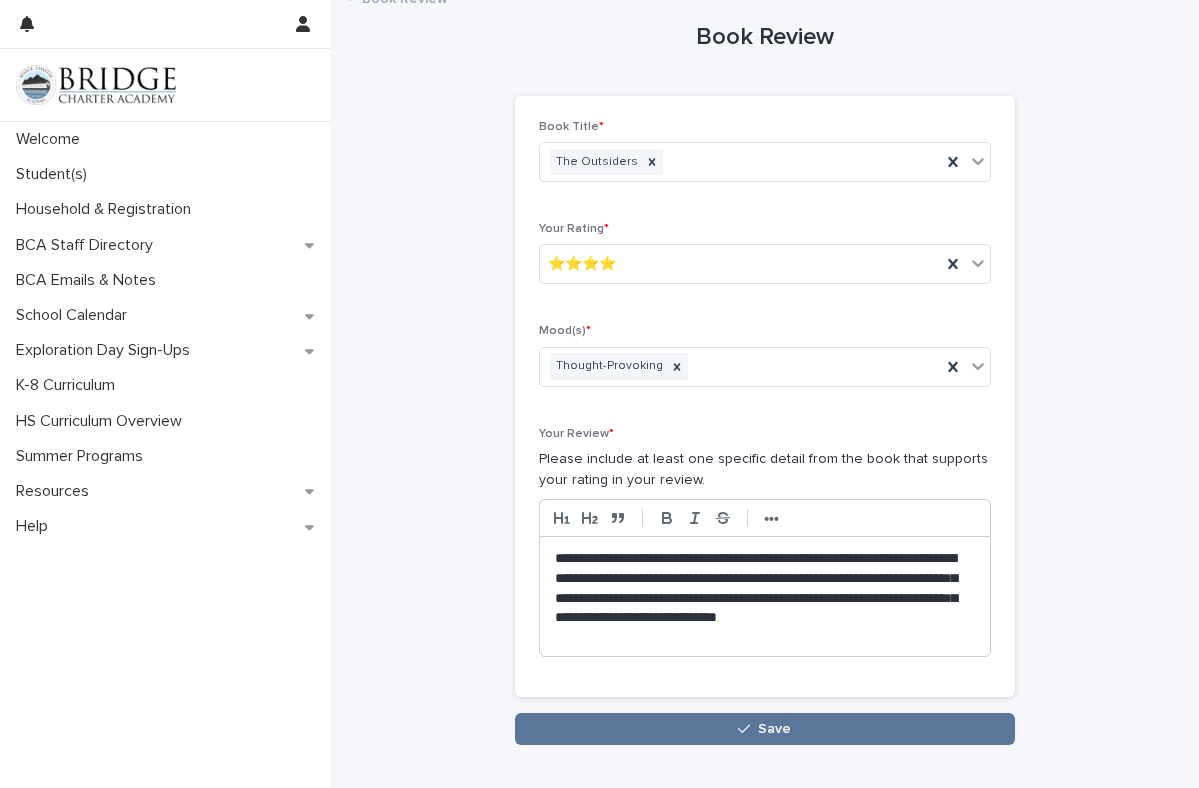 click on "**********" at bounding box center [765, 596] 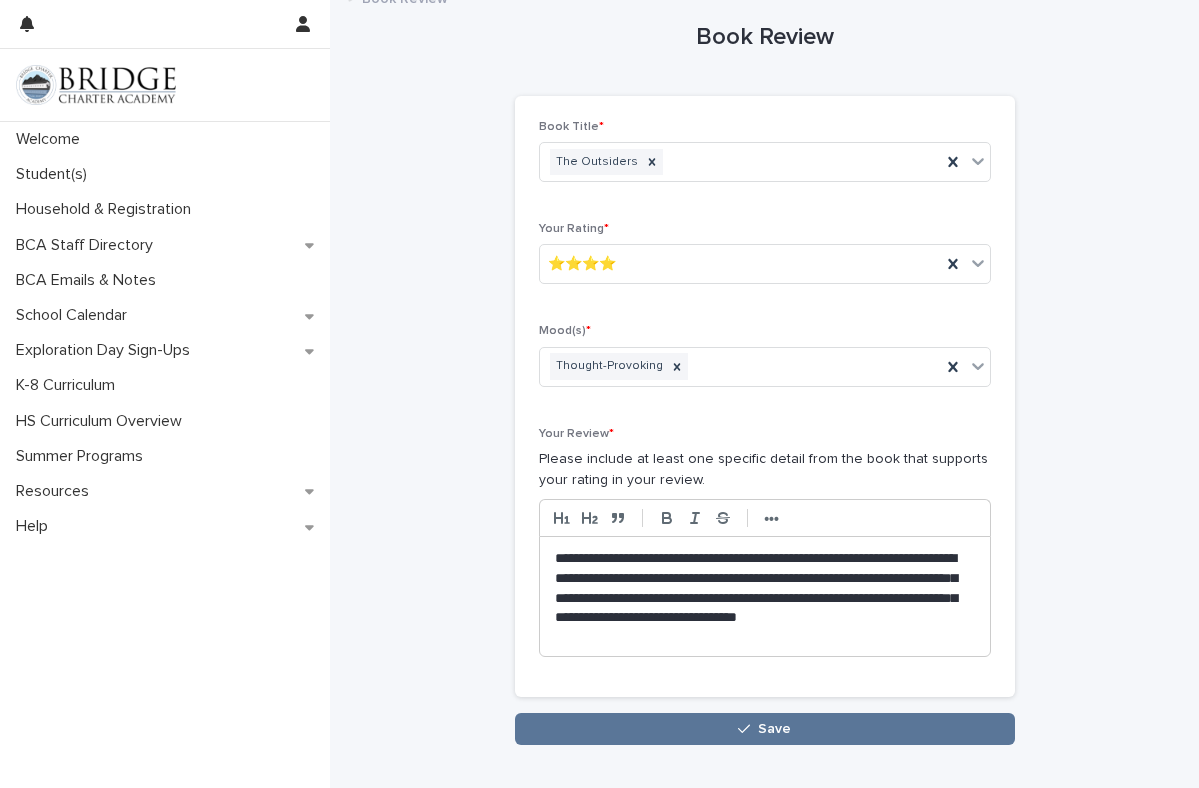 click on "**********" at bounding box center (765, 596) 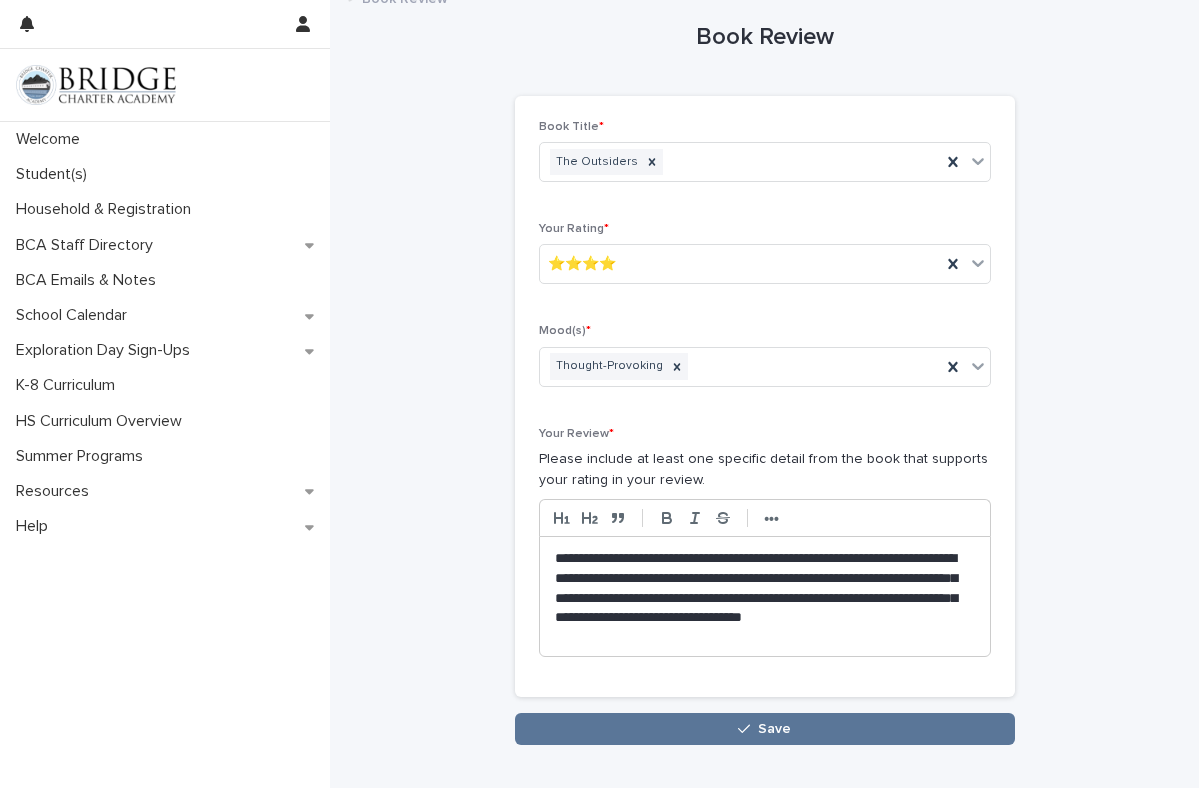 click on "**********" at bounding box center (765, 596) 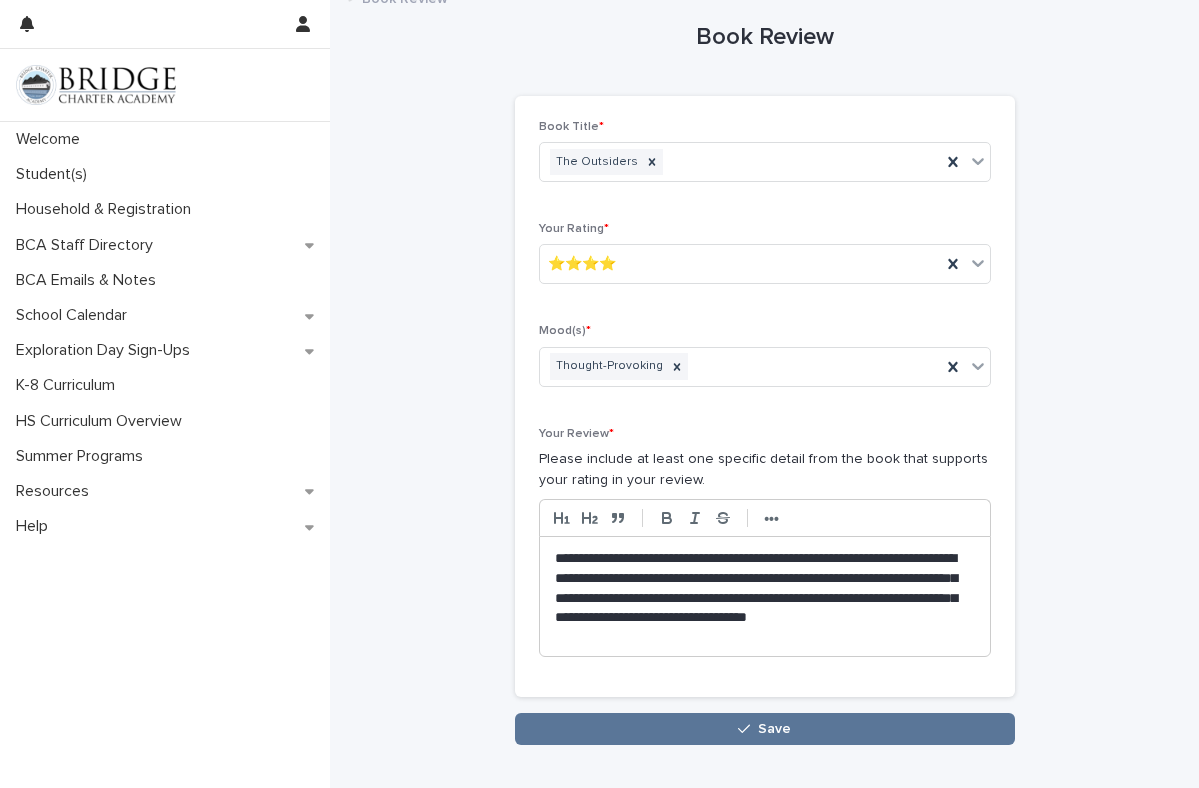 click on "**********" at bounding box center (765, 596) 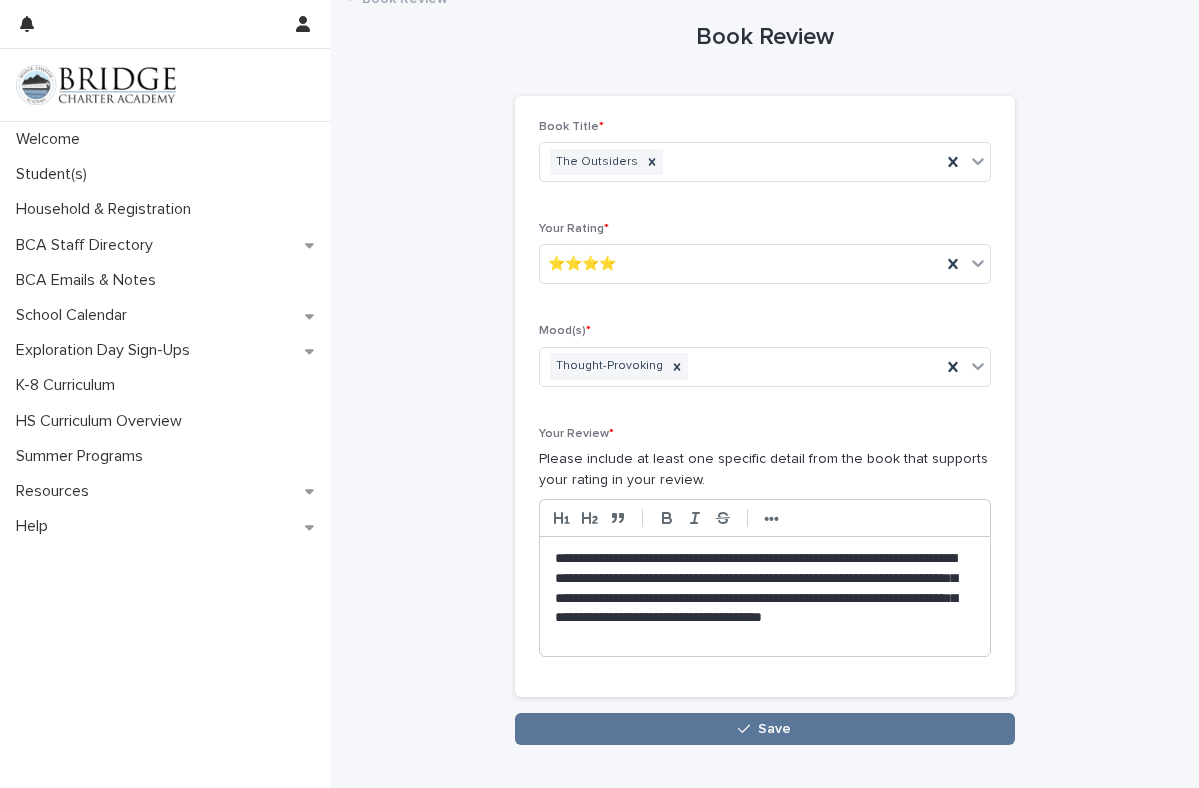 click on "**********" at bounding box center [765, 596] 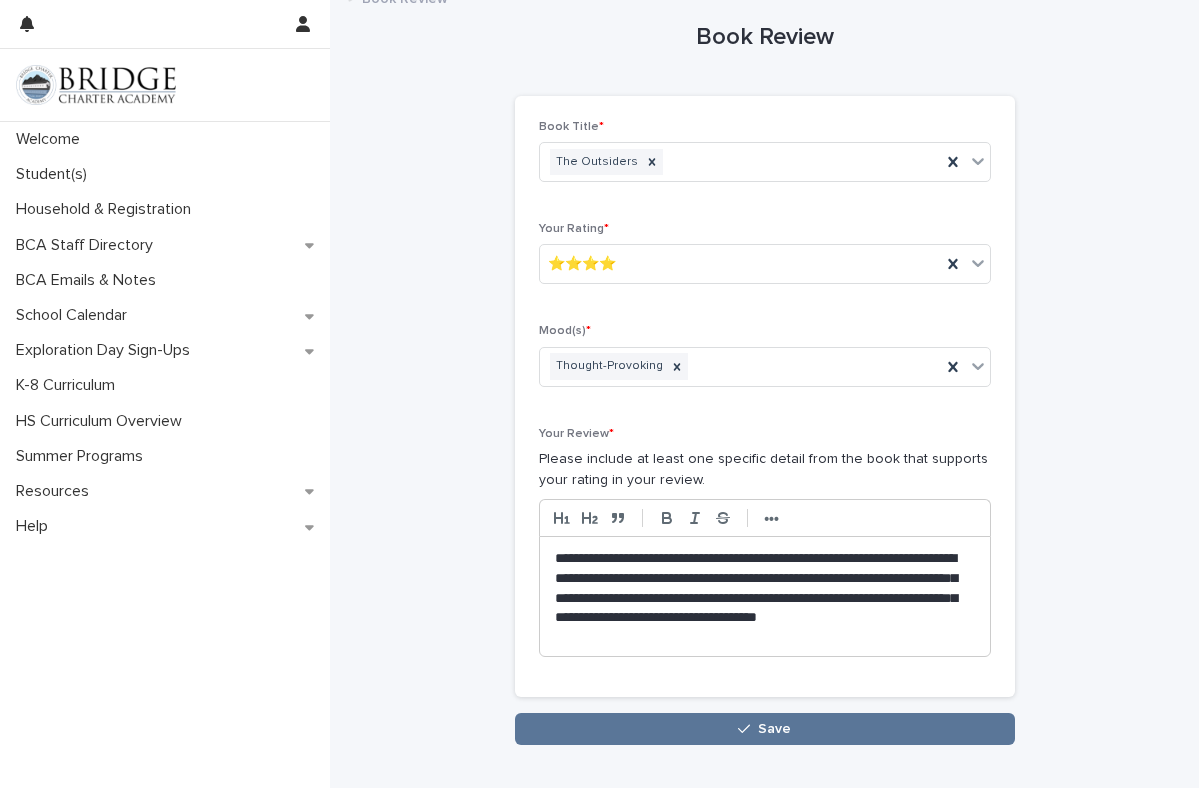 click on "**********" at bounding box center [765, 596] 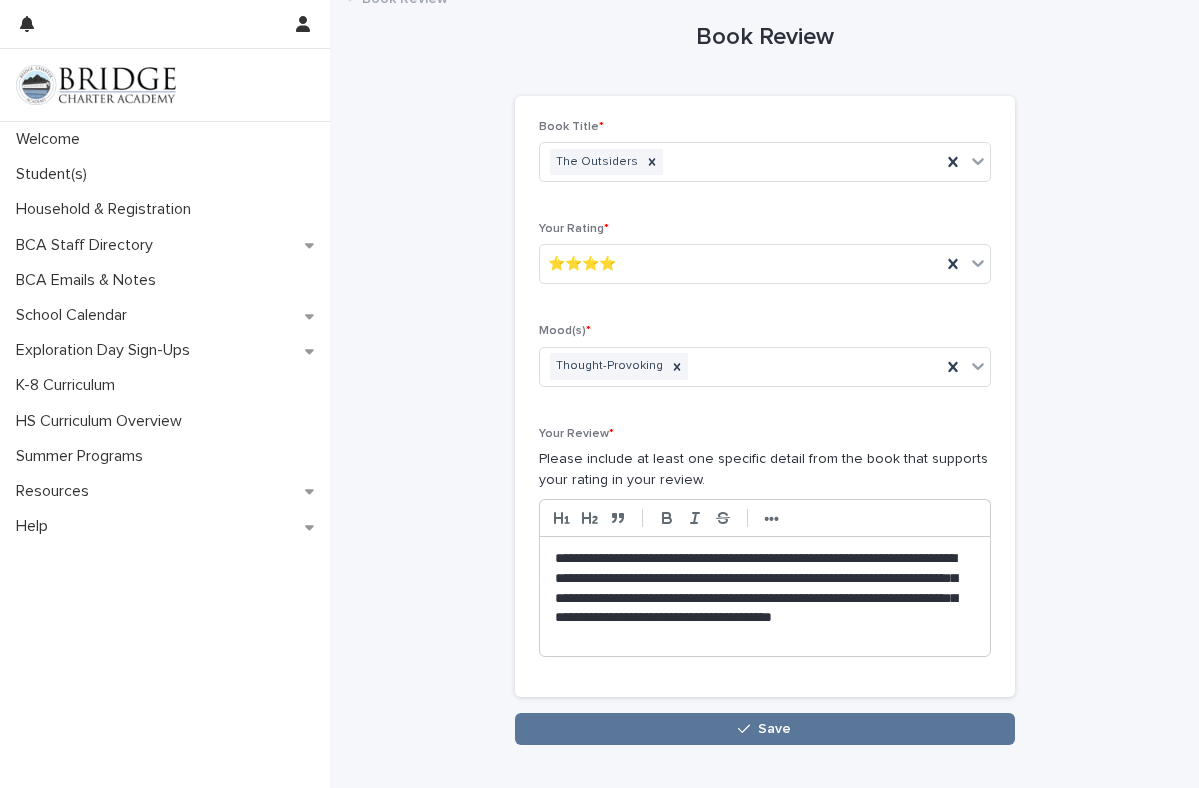 click on "**********" at bounding box center (765, 596) 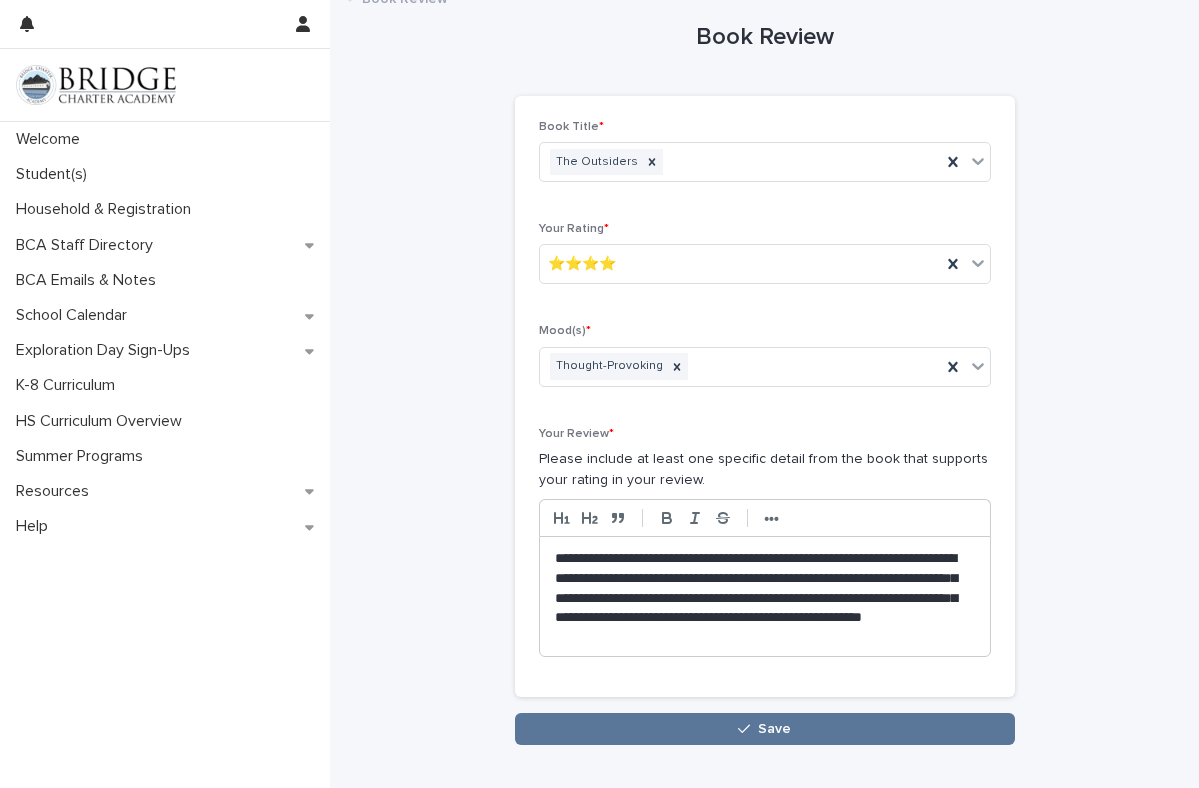 click on "**********" at bounding box center (765, 596) 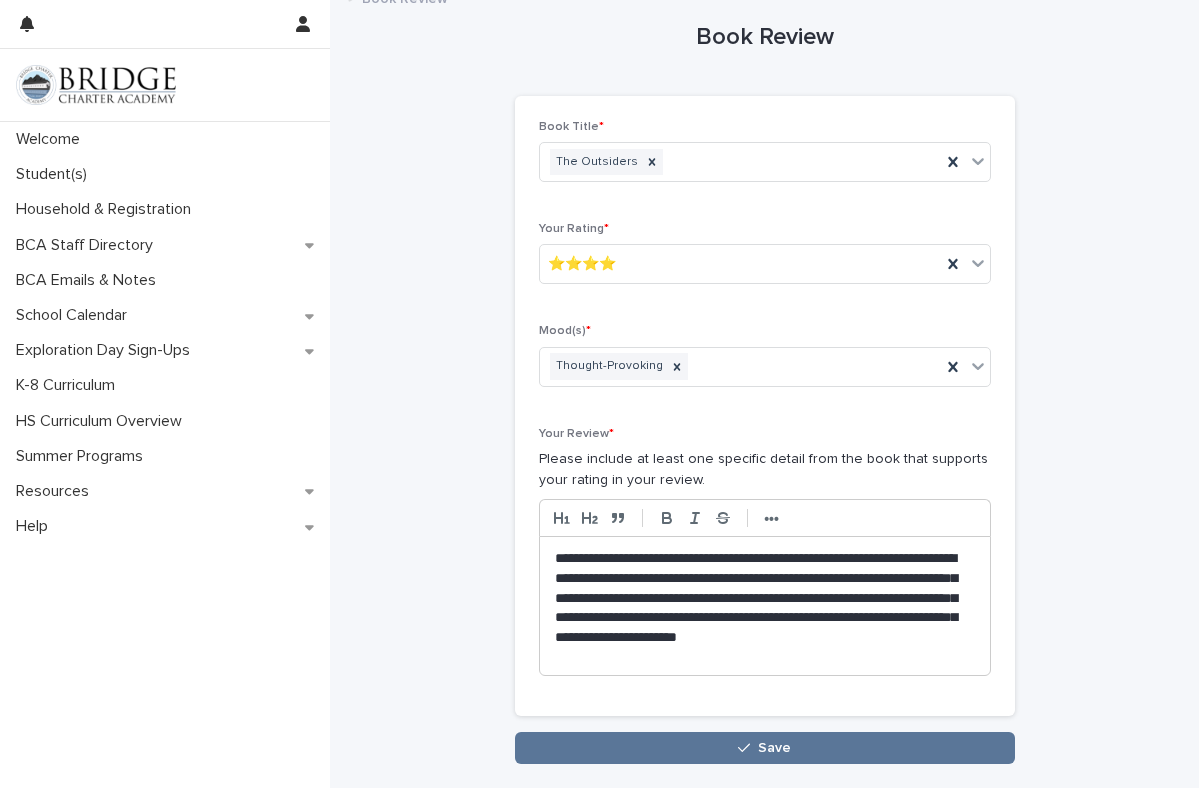 click on "**********" at bounding box center (765, 406) 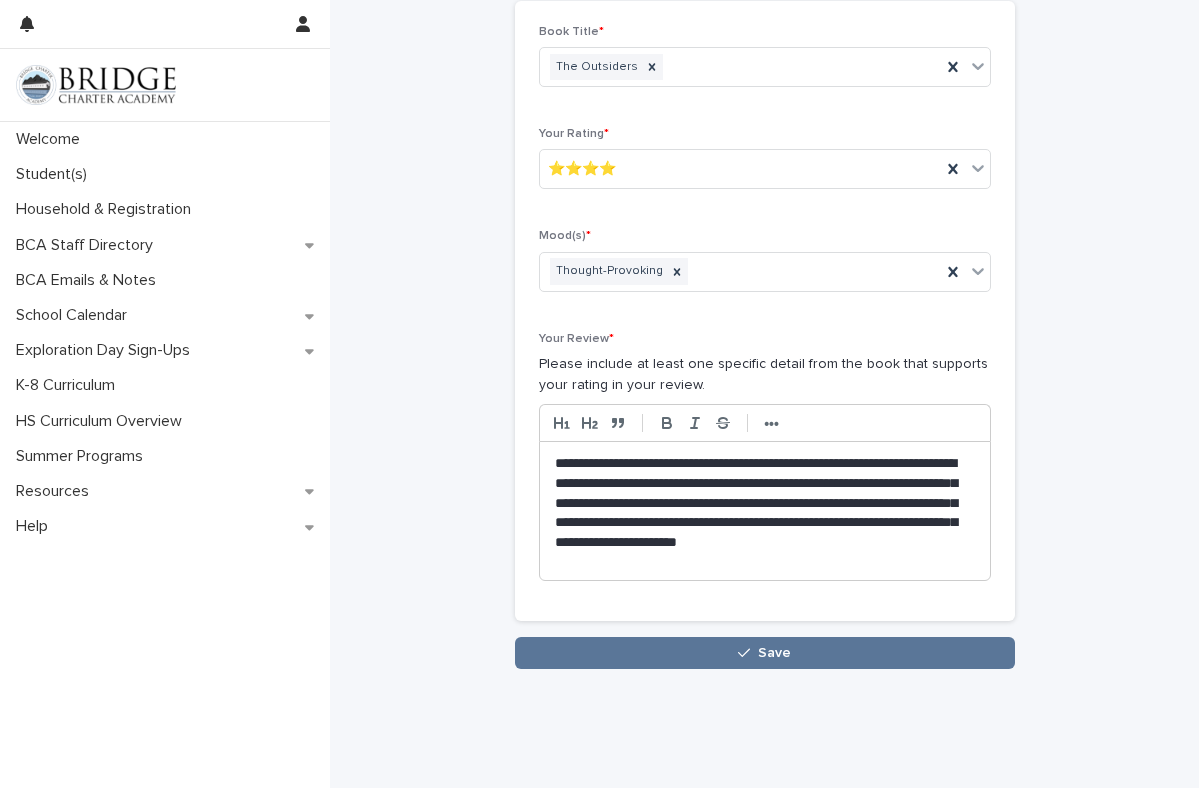 click on "**********" at bounding box center (765, 511) 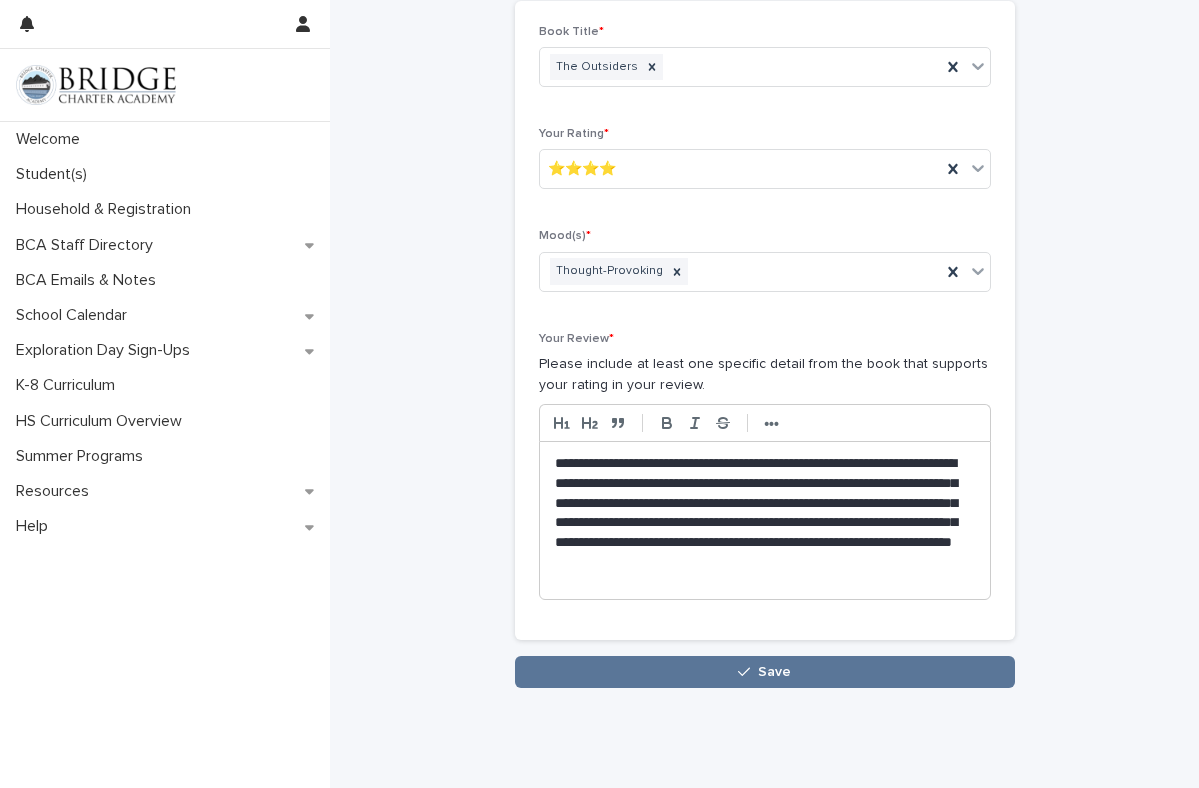 click on "**********" at bounding box center [765, 520] 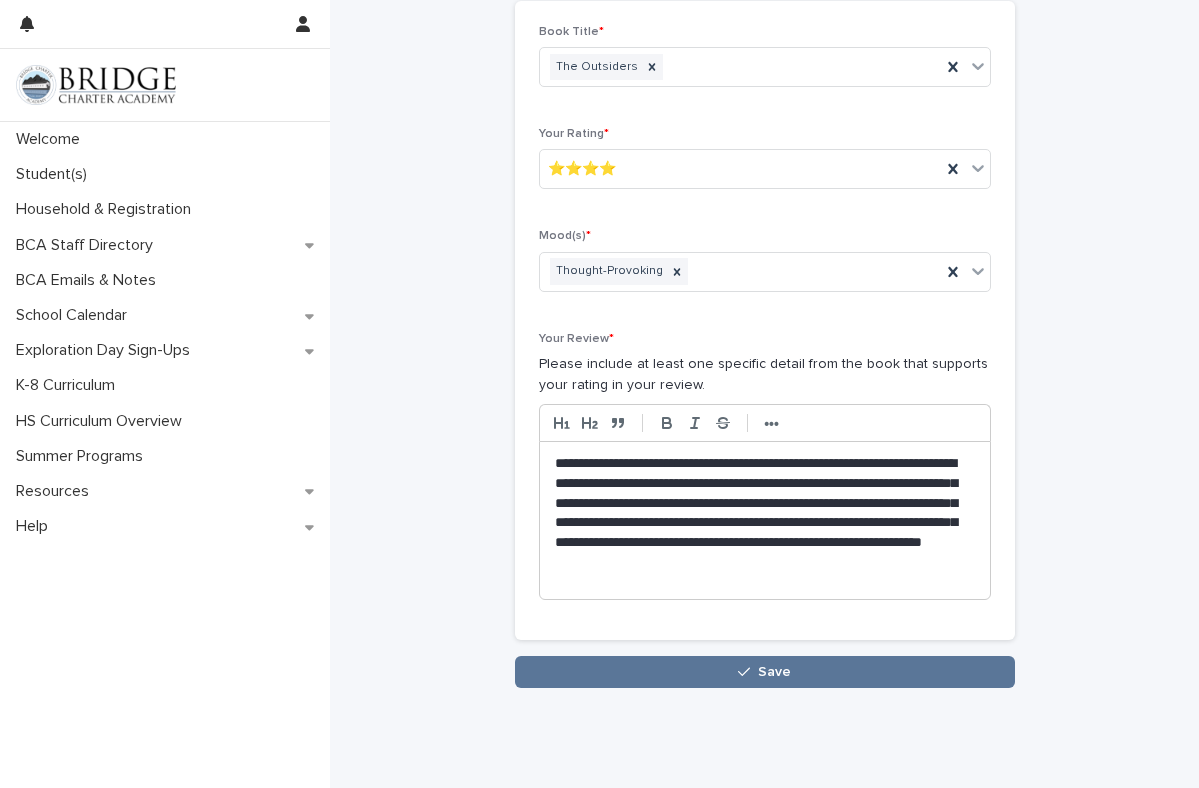click on "**********" at bounding box center [765, 520] 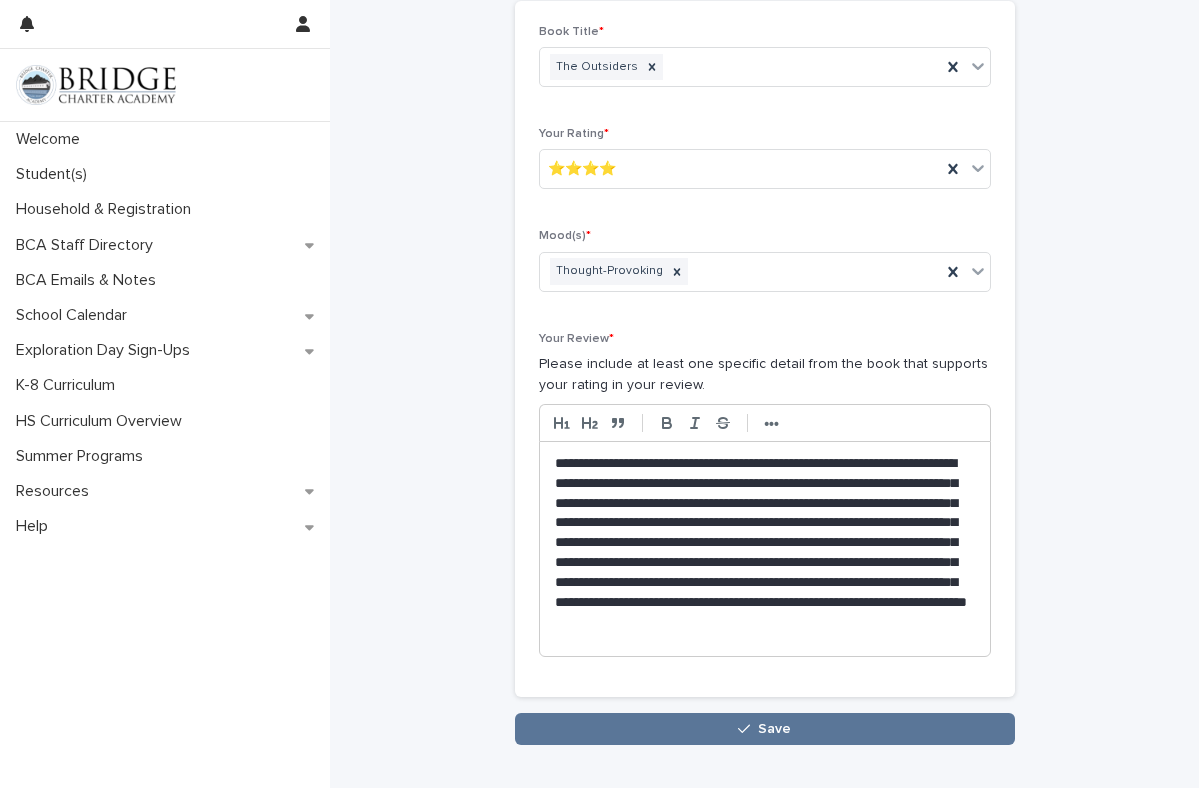 click on "**********" at bounding box center (765, 549) 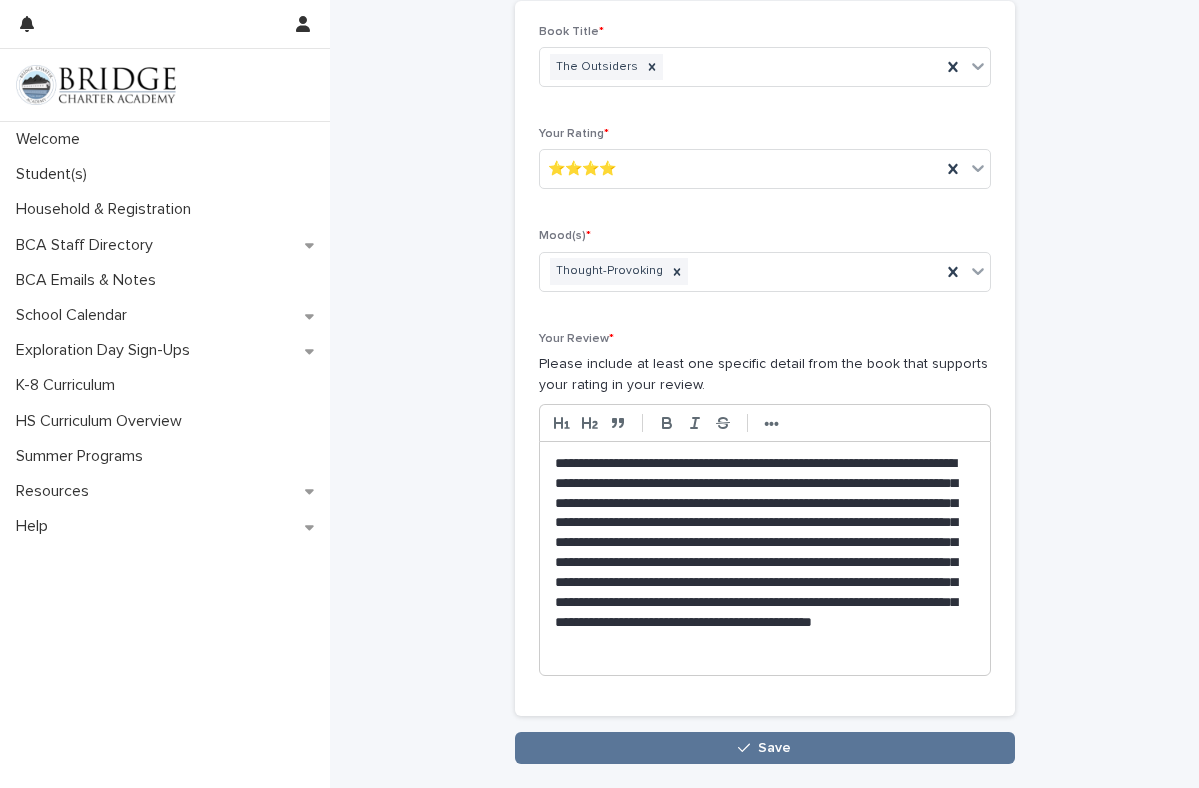 click on "**********" at bounding box center (765, 558) 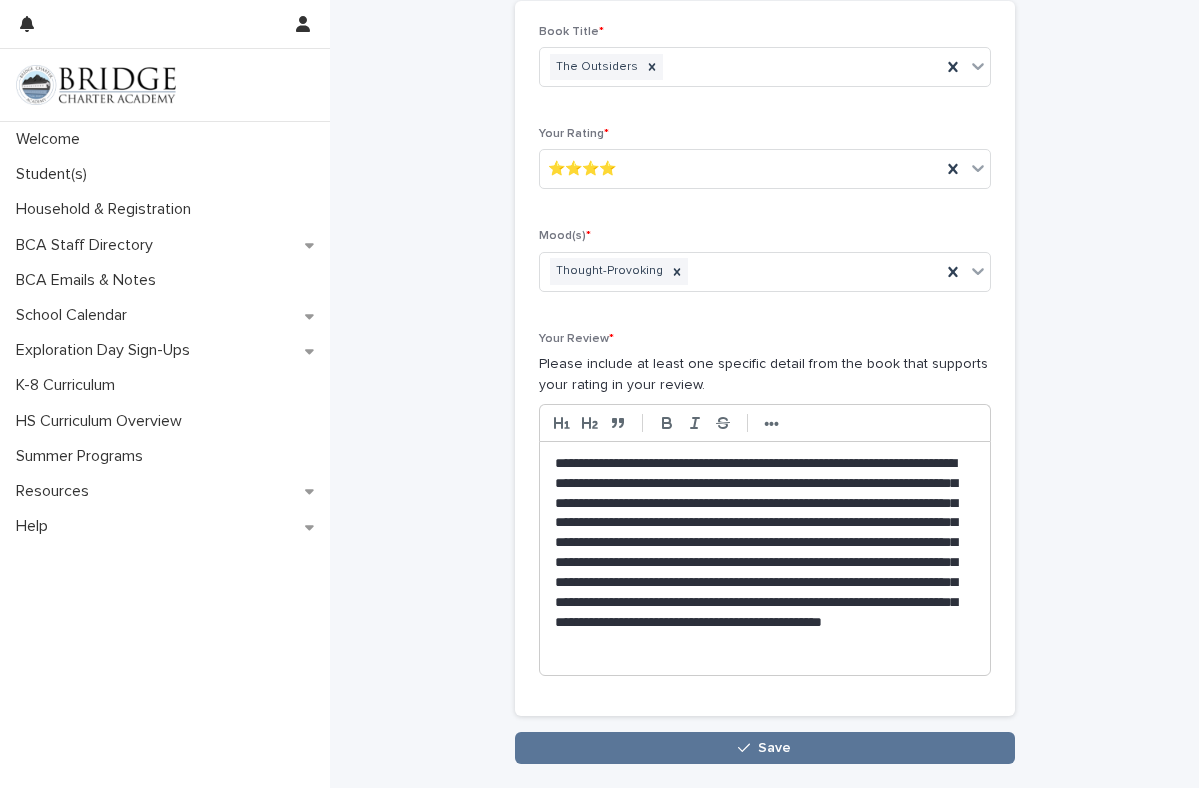 drag, startPoint x: 805, startPoint y: 629, endPoint x: 829, endPoint y: 637, distance: 25.298222 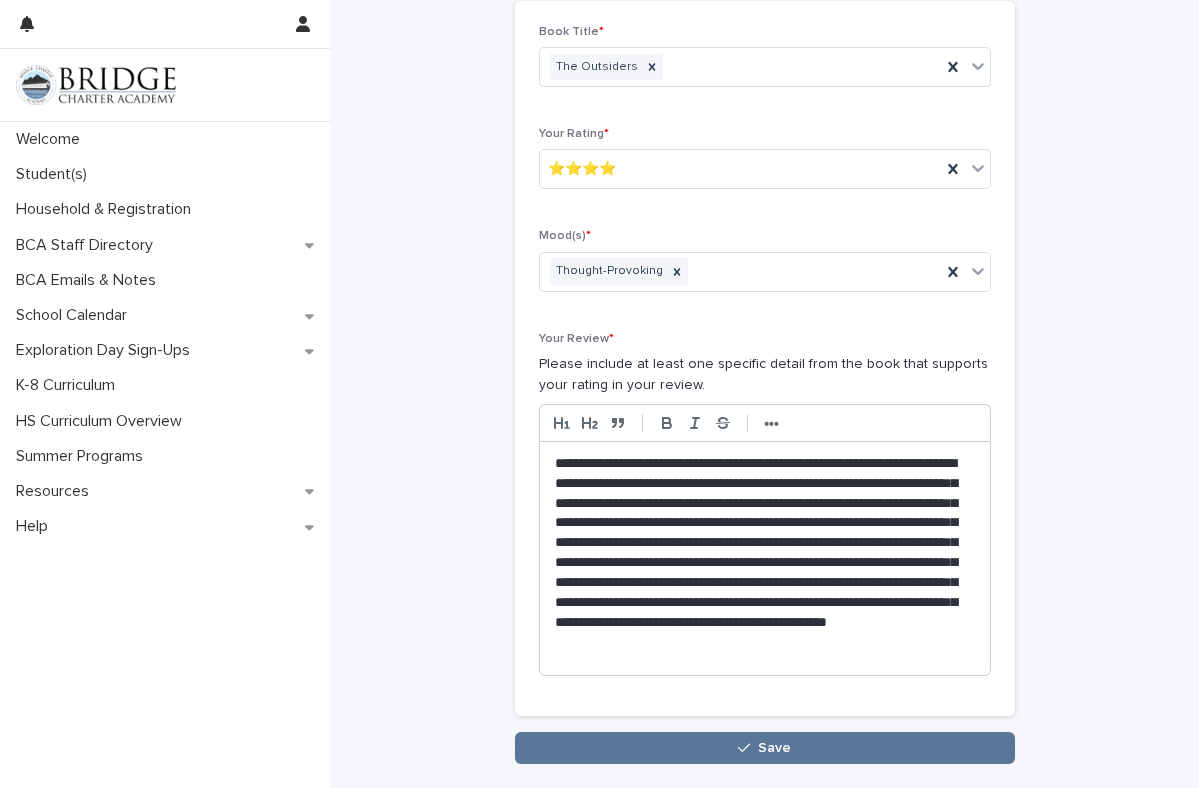 click on "**********" at bounding box center (765, 558) 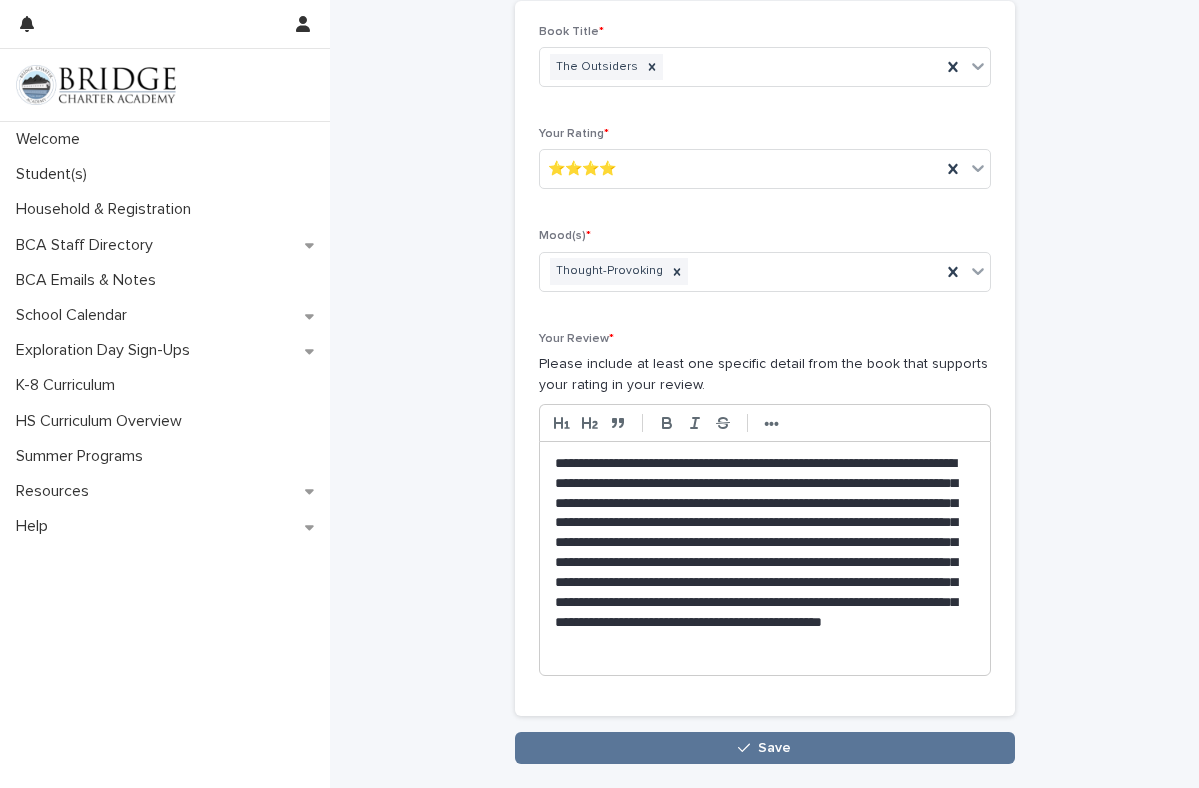 click on "**********" at bounding box center [765, 558] 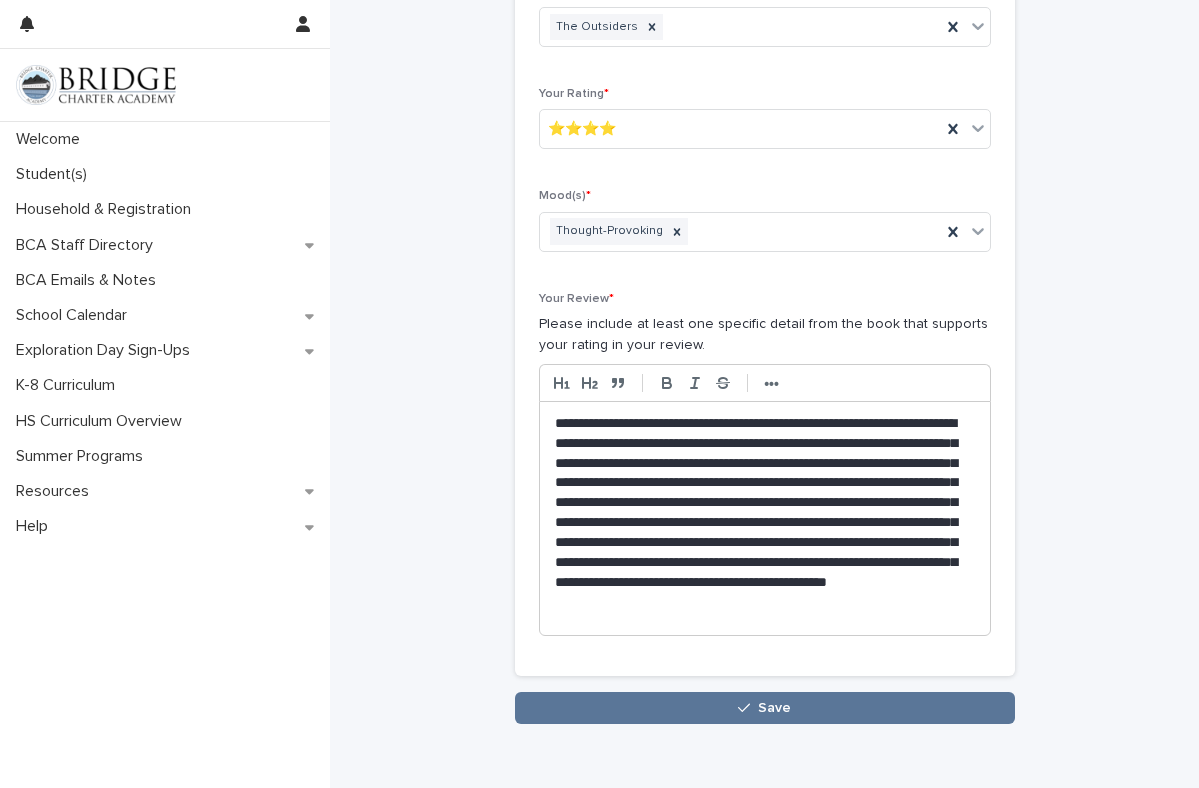 scroll, scrollTop: 149, scrollLeft: 0, axis: vertical 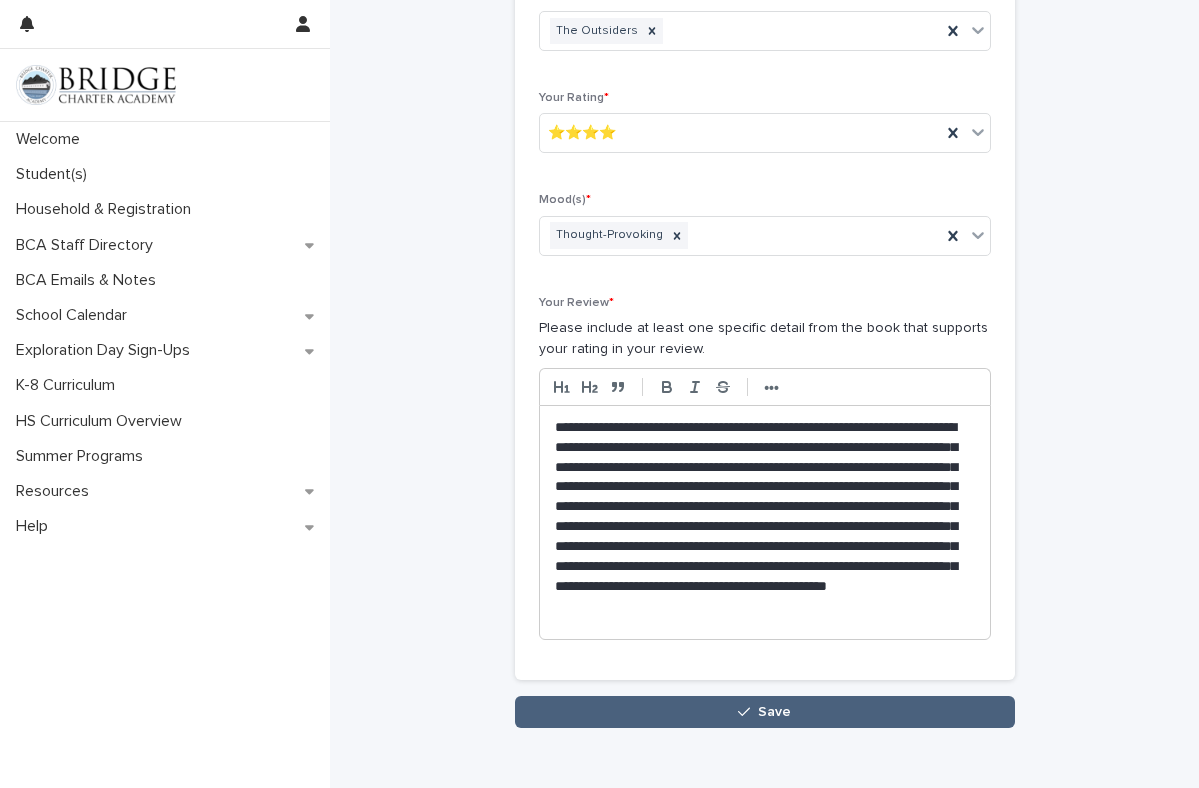 click on "Save" at bounding box center [765, 712] 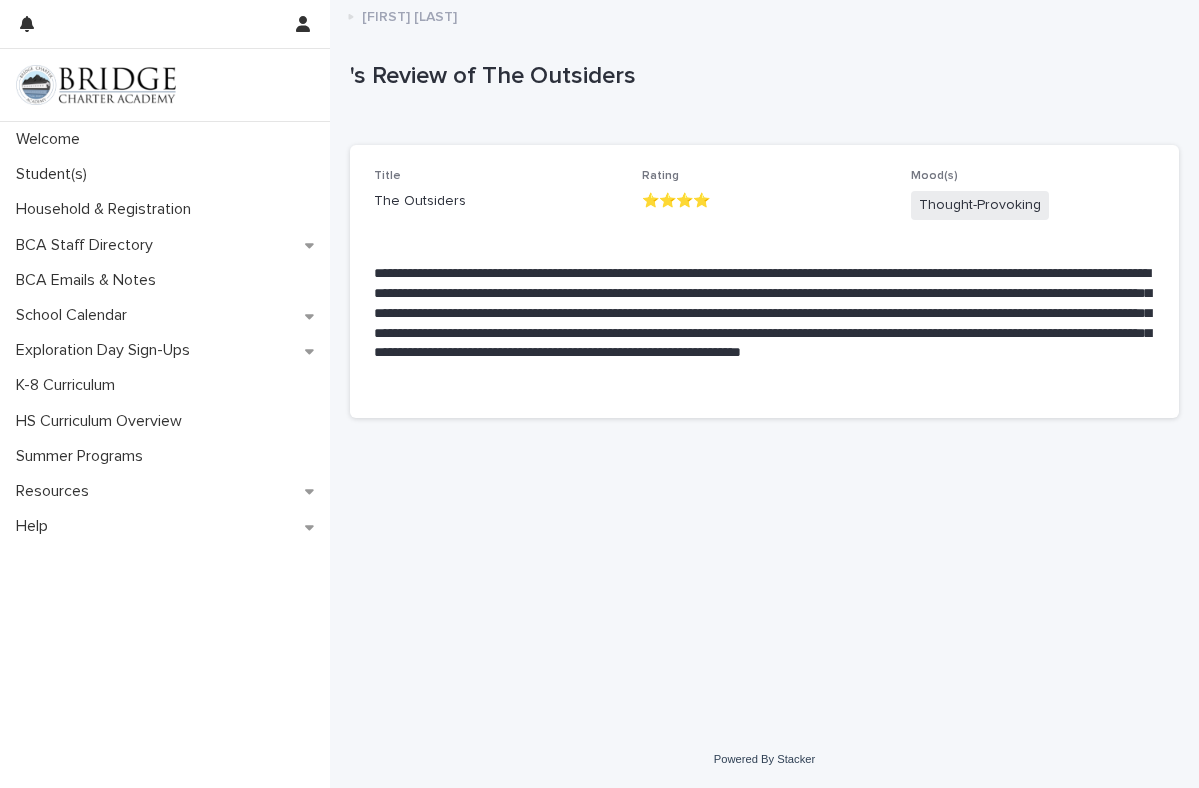 scroll, scrollTop: 0, scrollLeft: 0, axis: both 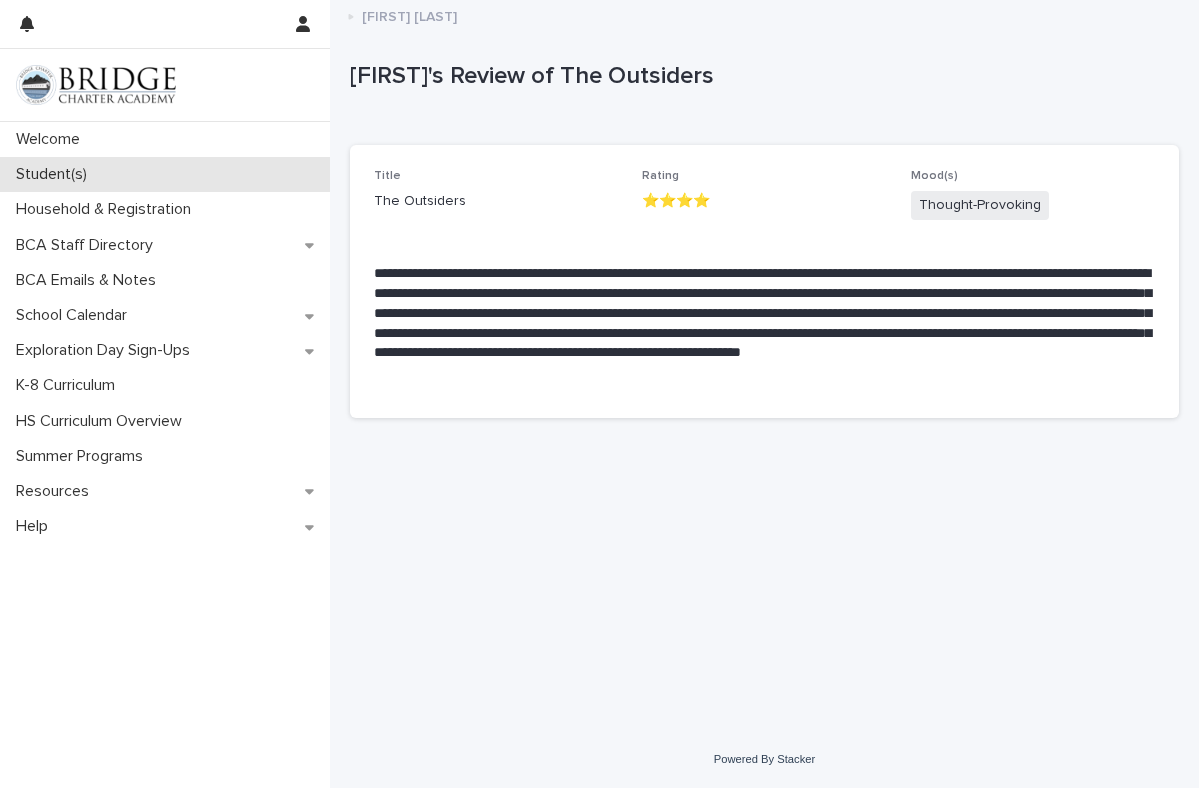 click on "Student(s)" at bounding box center (55, 174) 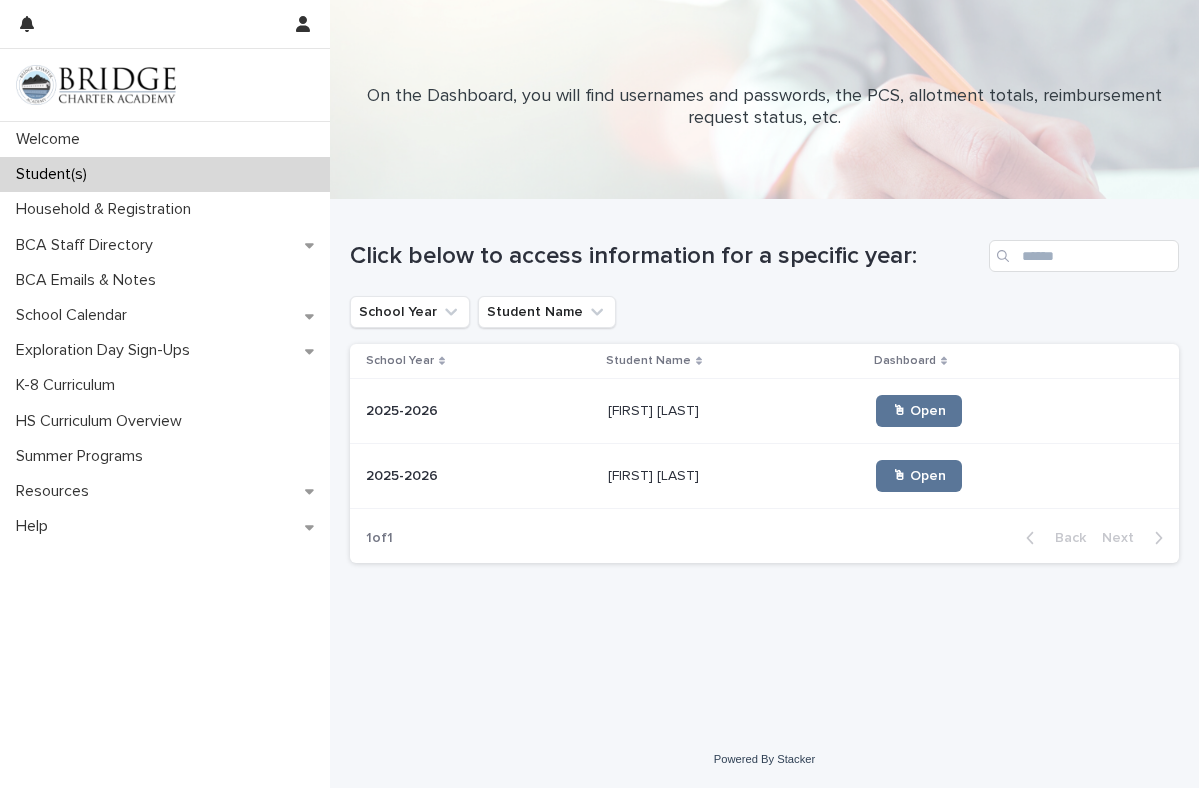 click on "[FIRST] [LAST]" at bounding box center [655, 474] 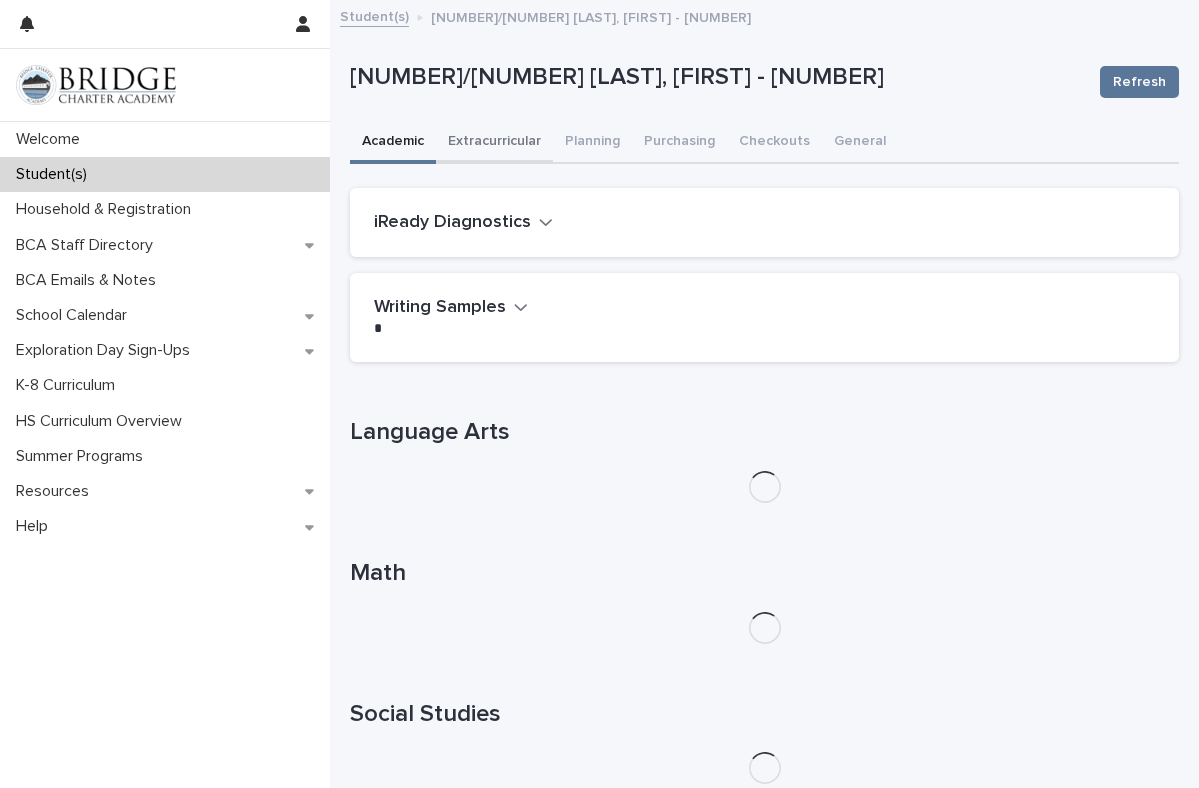 click on "Extracurricular" at bounding box center [494, 143] 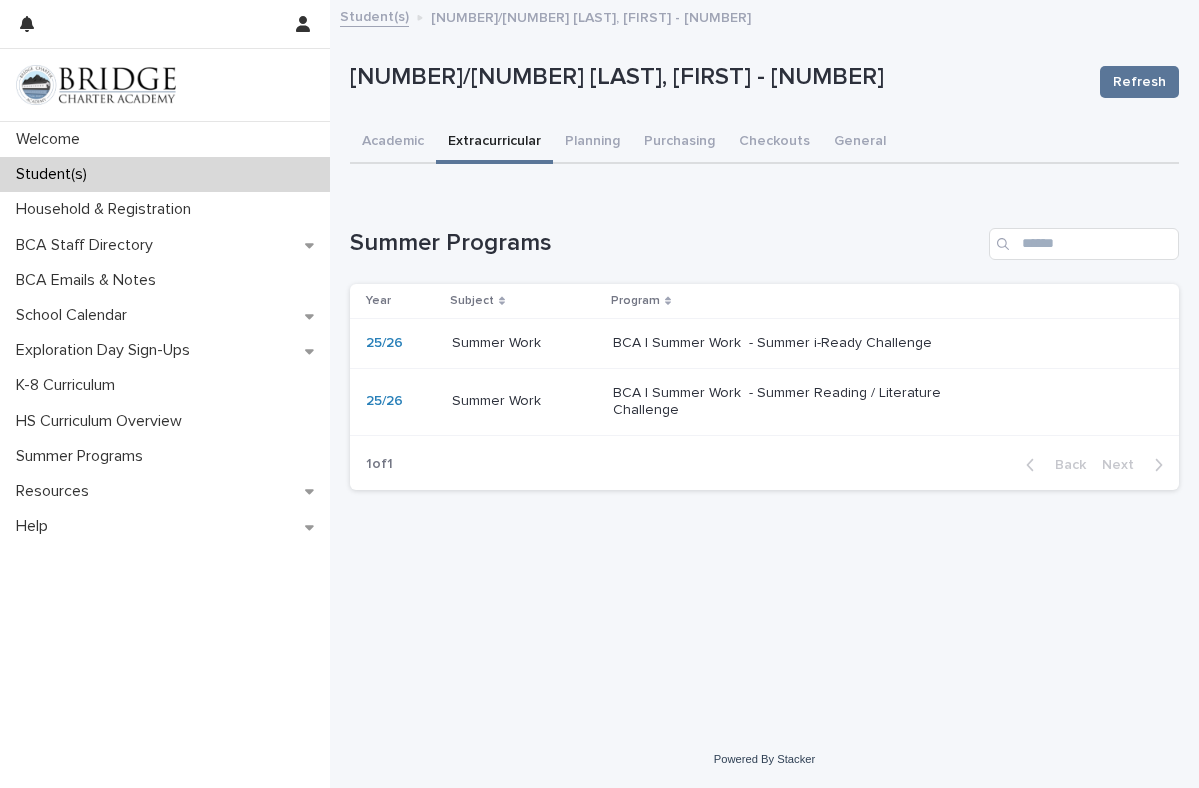 click on "BCA | Summer Work  - Summer Reading / Literature Challenge" at bounding box center (779, 402) 